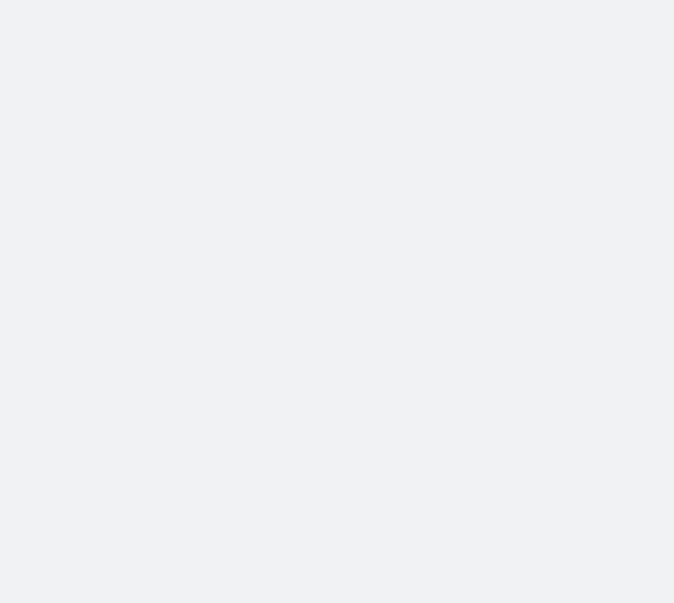 scroll, scrollTop: 0, scrollLeft: 0, axis: both 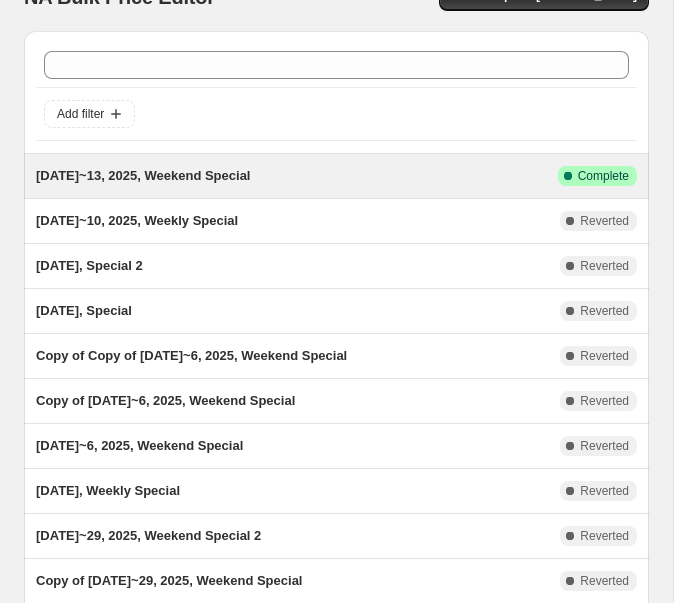 click on "[DATE]~13, 2025, Weekend Special" at bounding box center [297, 176] 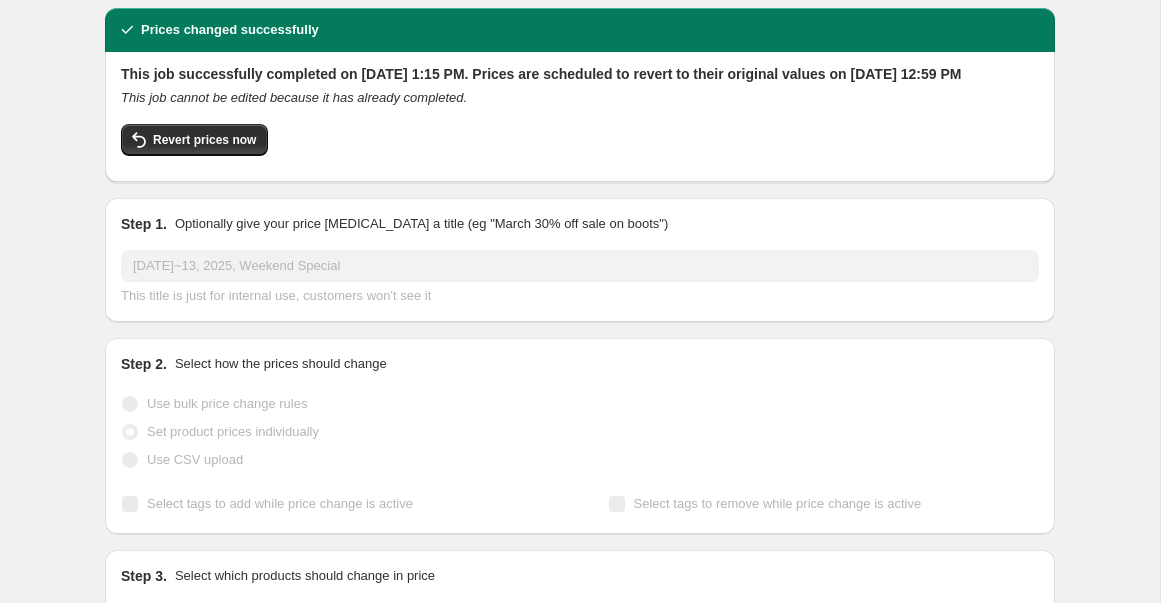 scroll, scrollTop: 0, scrollLeft: 0, axis: both 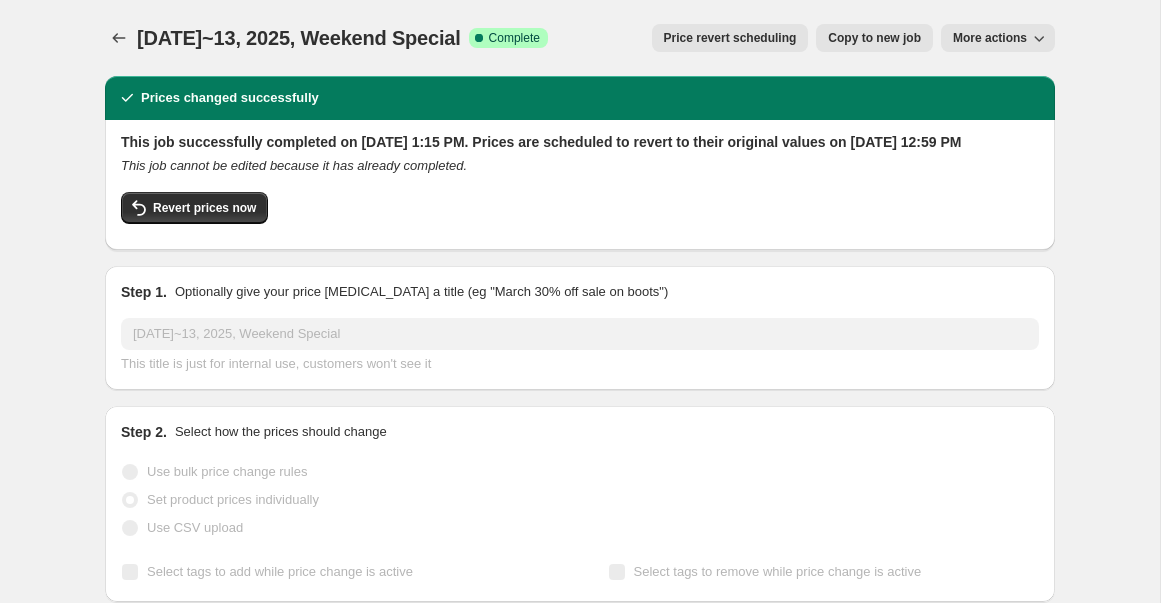 click on "Copy to new job" at bounding box center (874, 38) 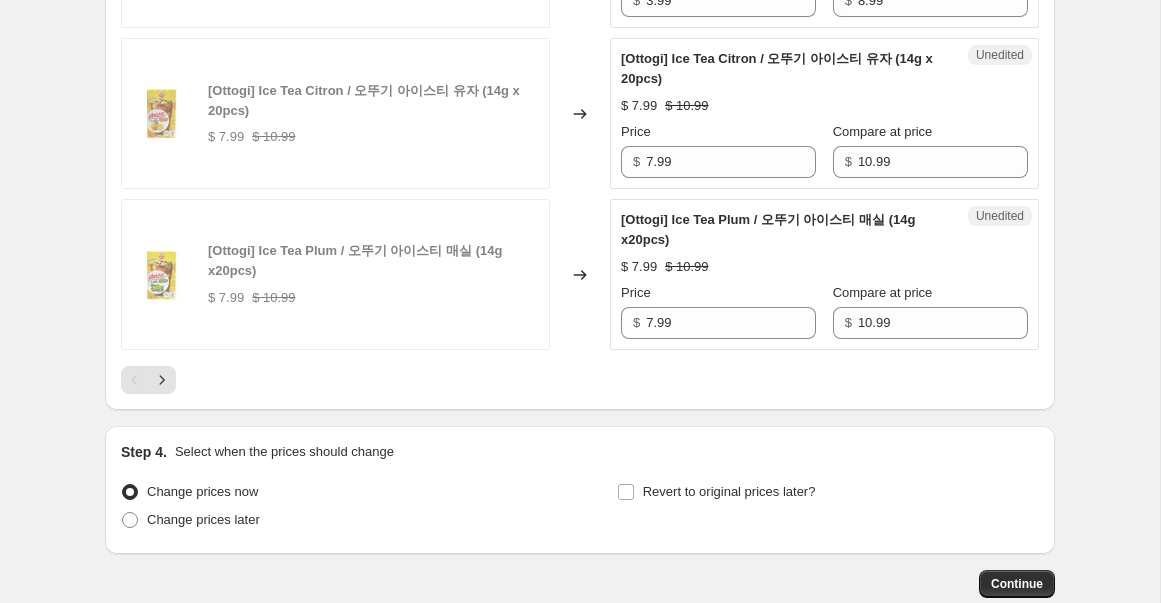 scroll, scrollTop: 3560, scrollLeft: 0, axis: vertical 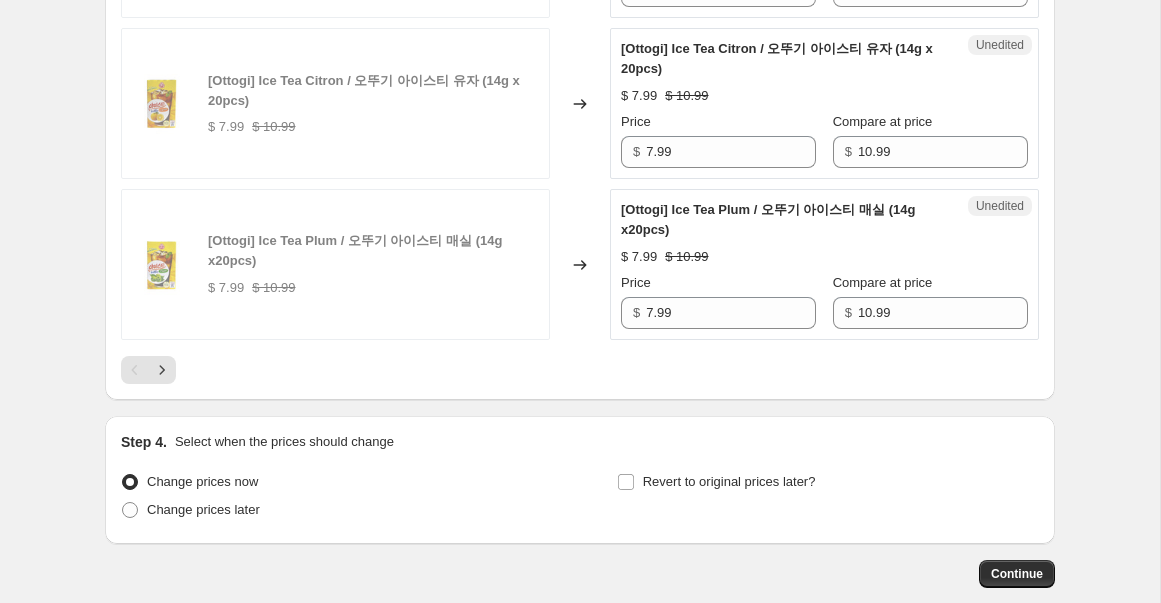 click 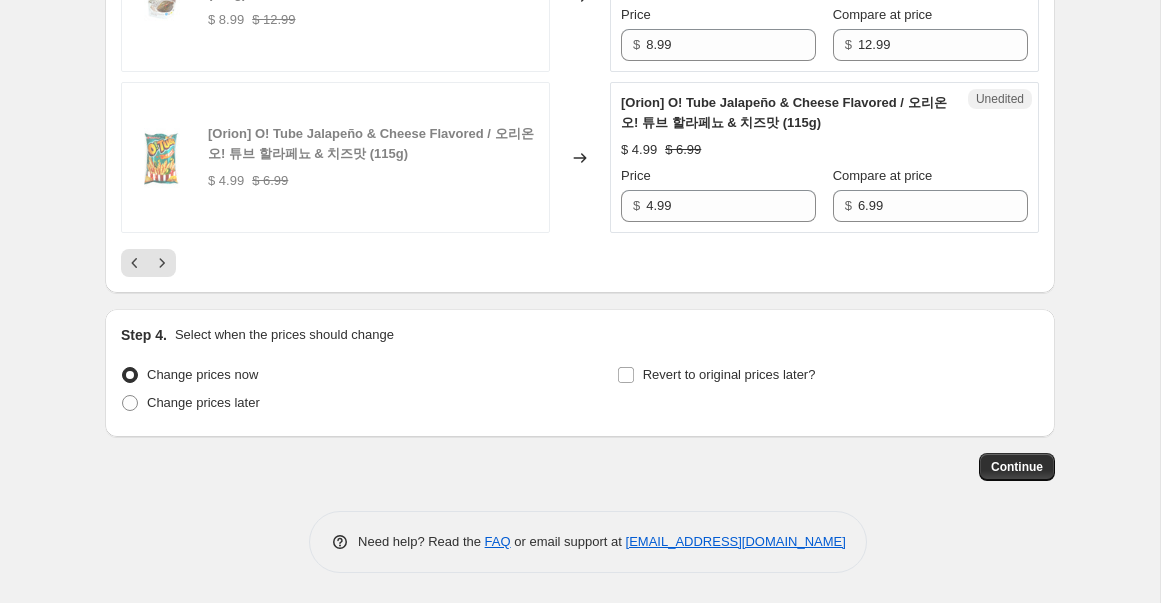 scroll, scrollTop: 3667, scrollLeft: 0, axis: vertical 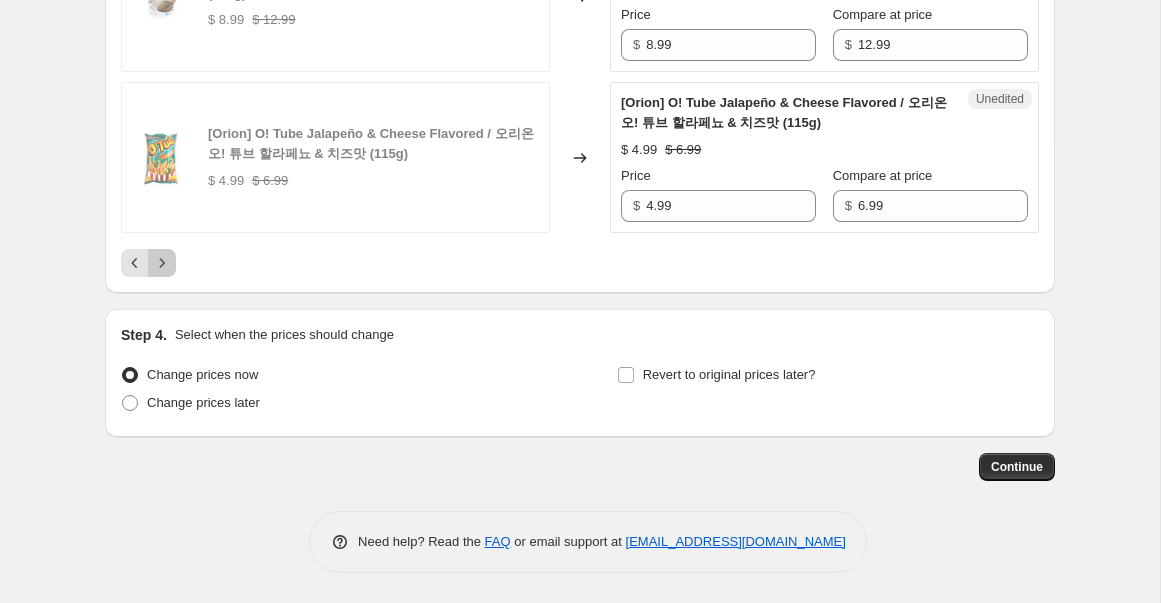click 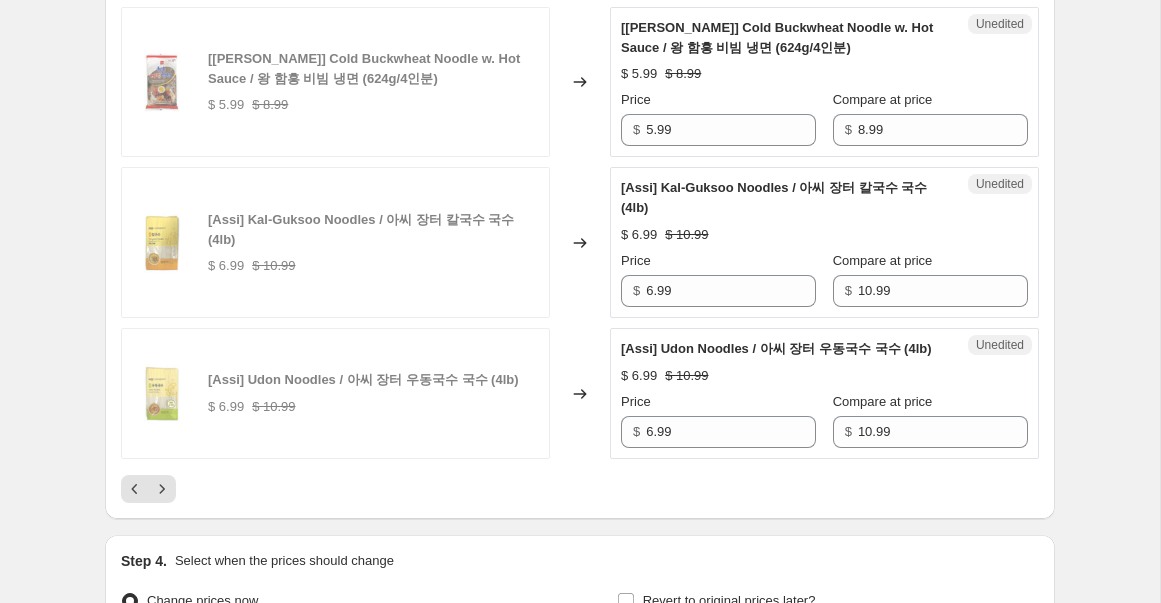 scroll, scrollTop: 3687, scrollLeft: 0, axis: vertical 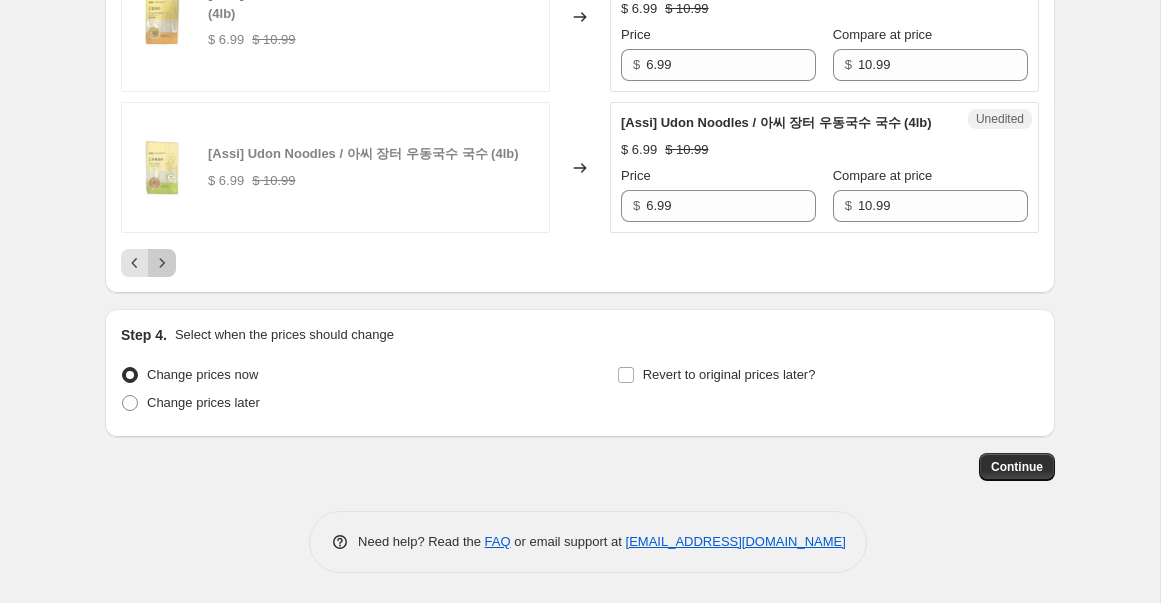 click 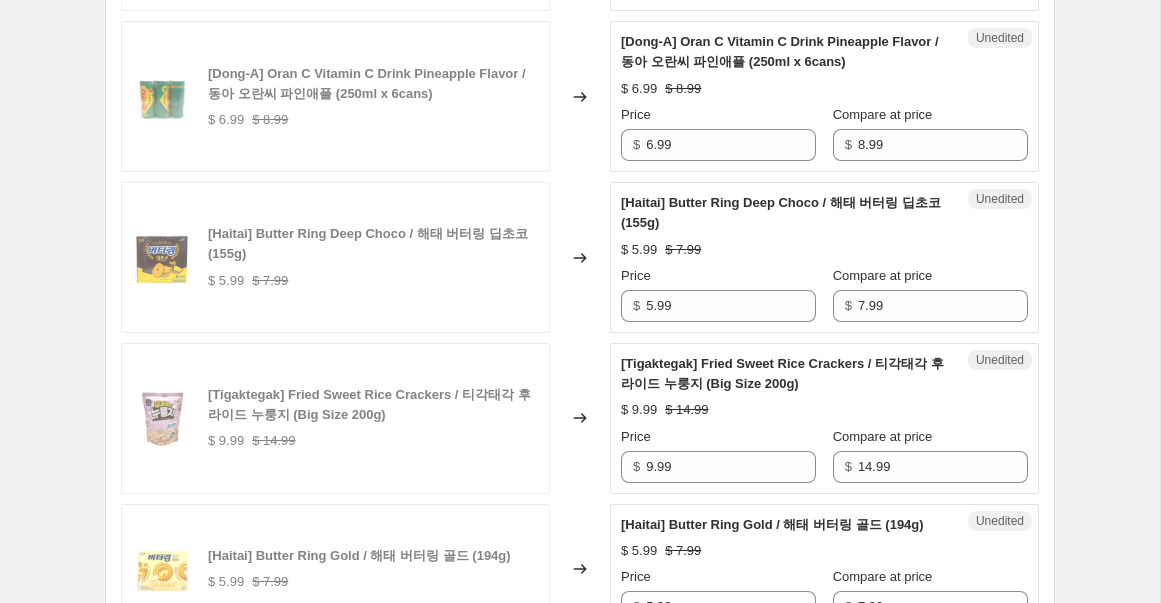 scroll, scrollTop: 2783, scrollLeft: 0, axis: vertical 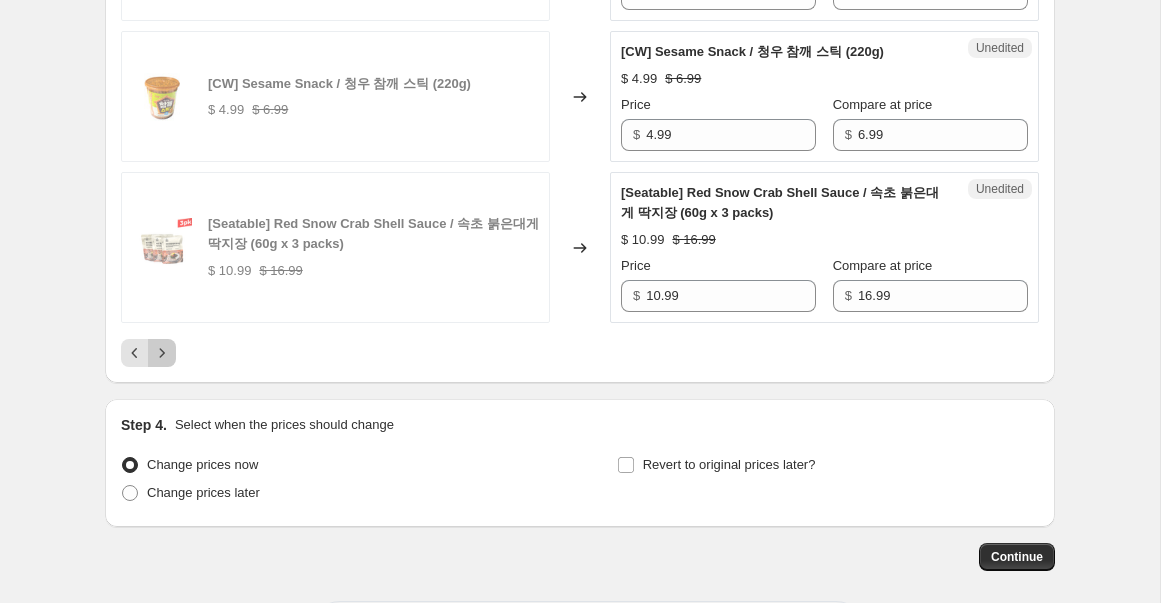 click 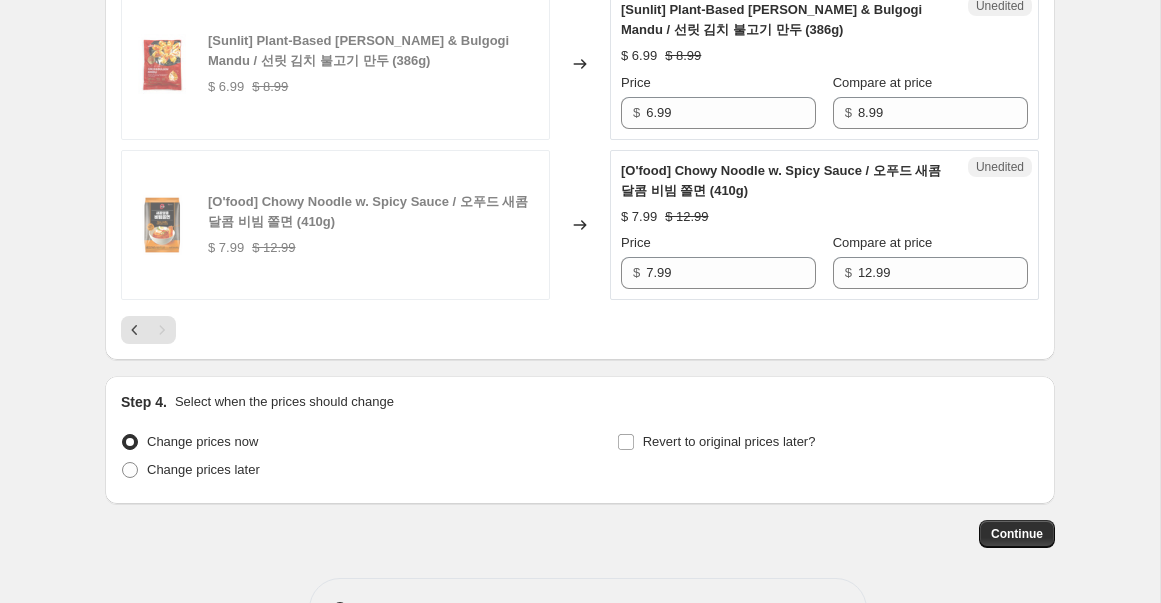 scroll, scrollTop: 2661, scrollLeft: 0, axis: vertical 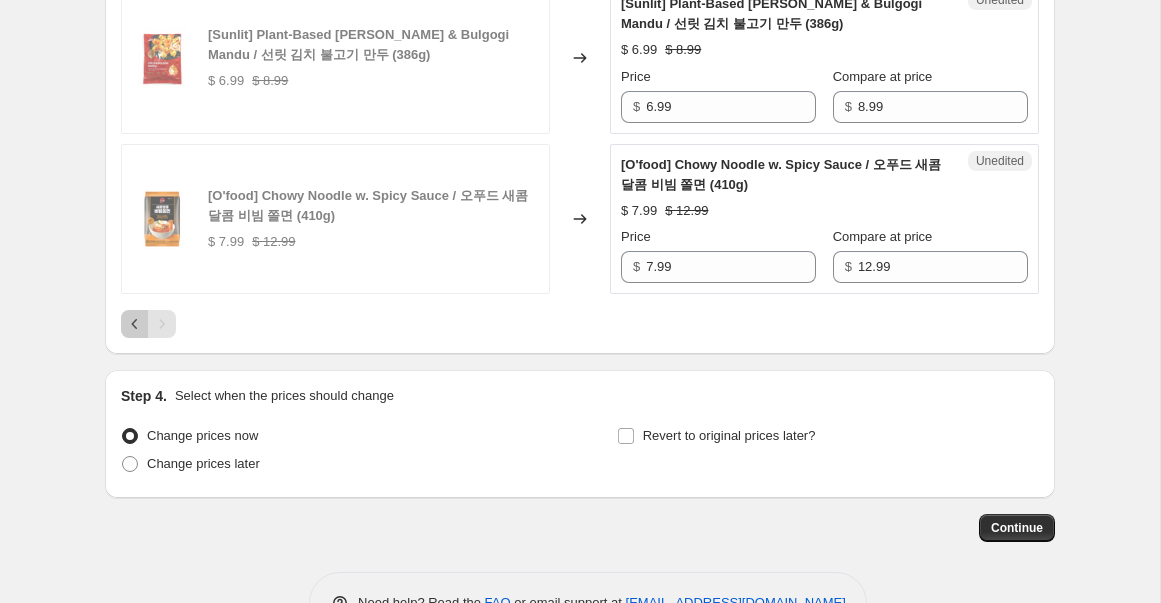 click 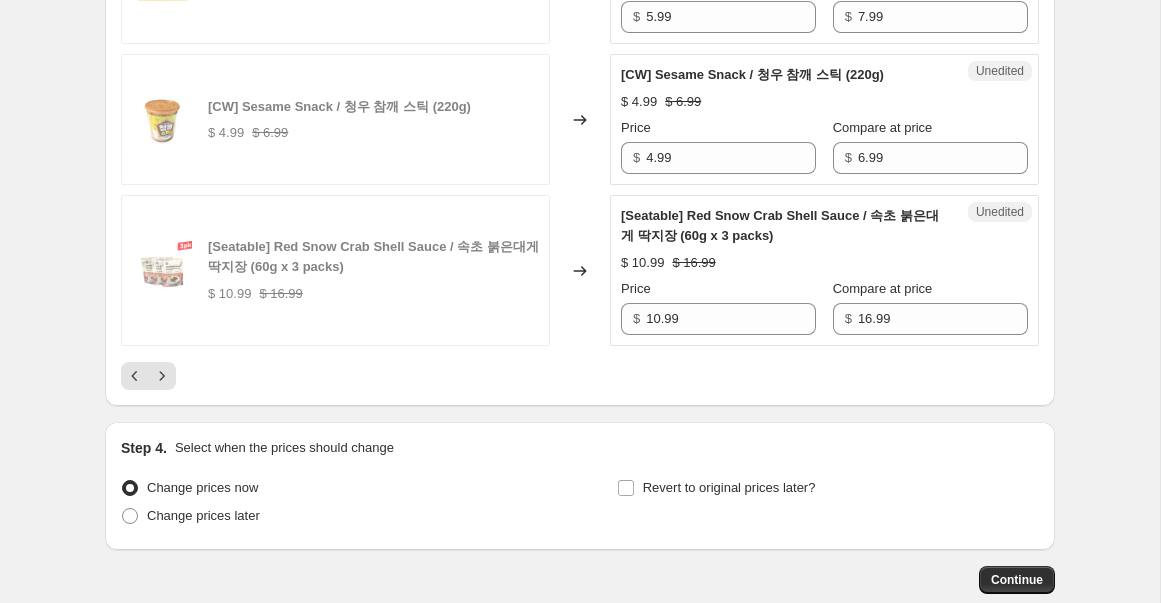 scroll, scrollTop: 3687, scrollLeft: 0, axis: vertical 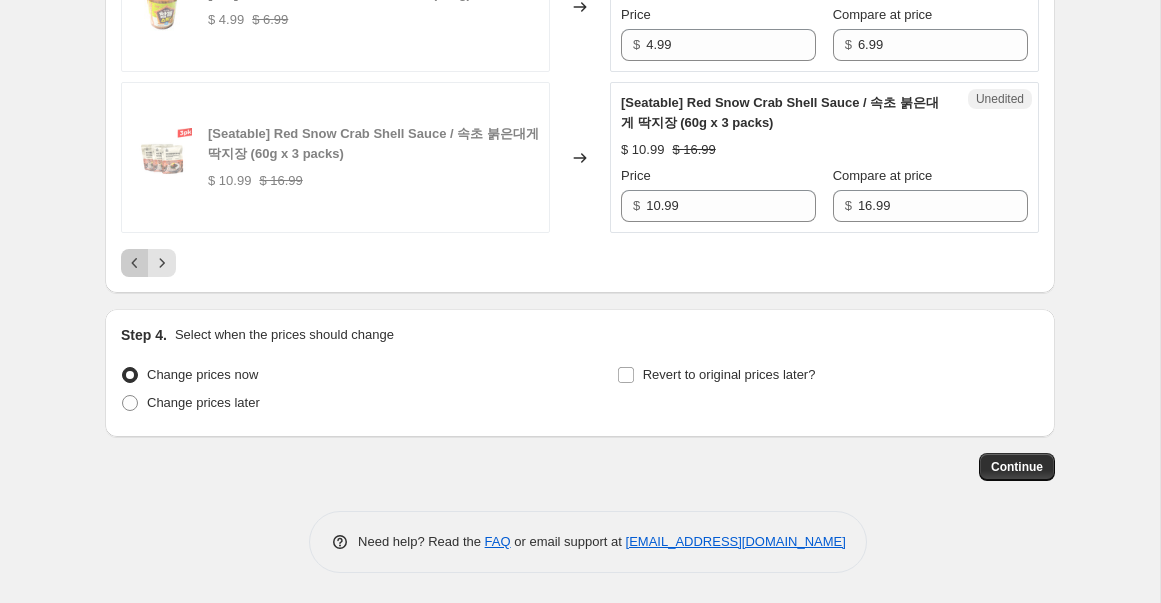 click 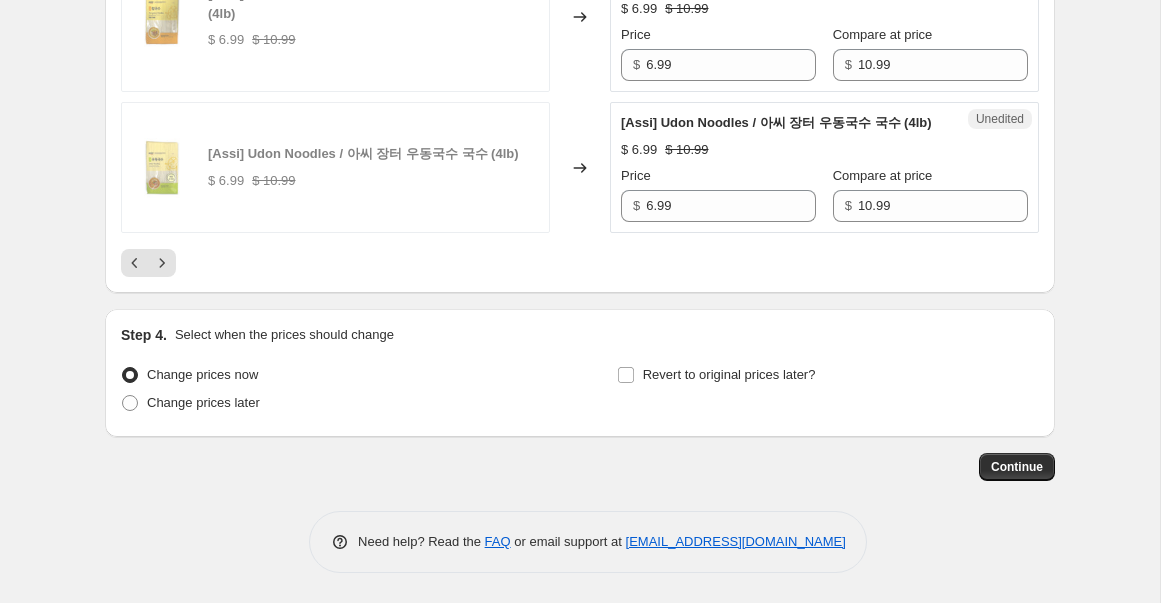 scroll, scrollTop: 3681, scrollLeft: 0, axis: vertical 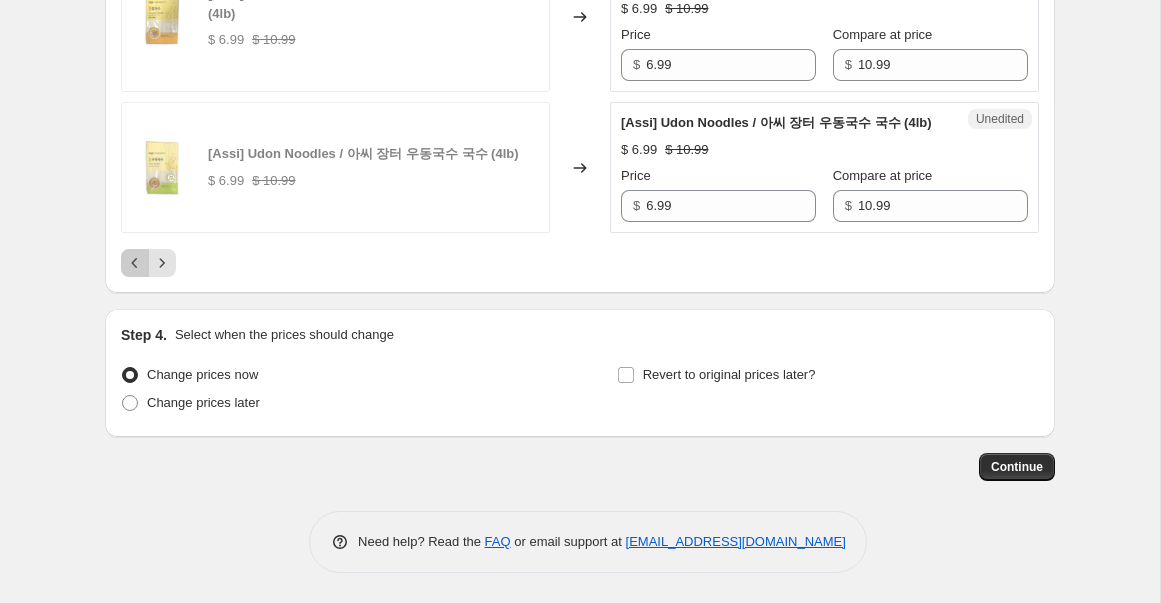 click 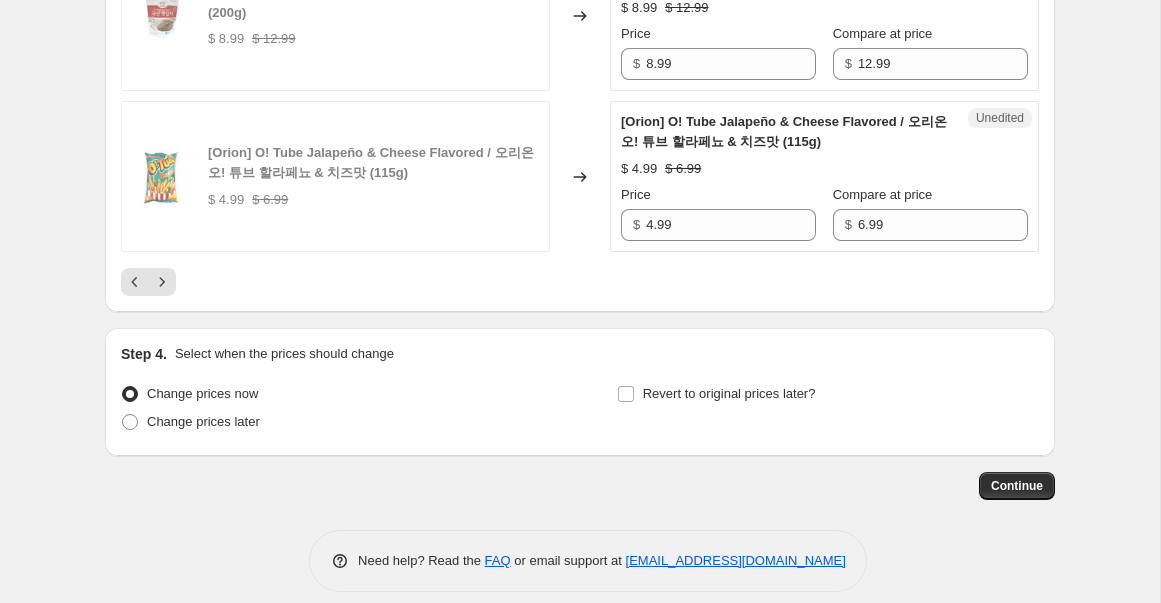 scroll, scrollTop: 3587, scrollLeft: 0, axis: vertical 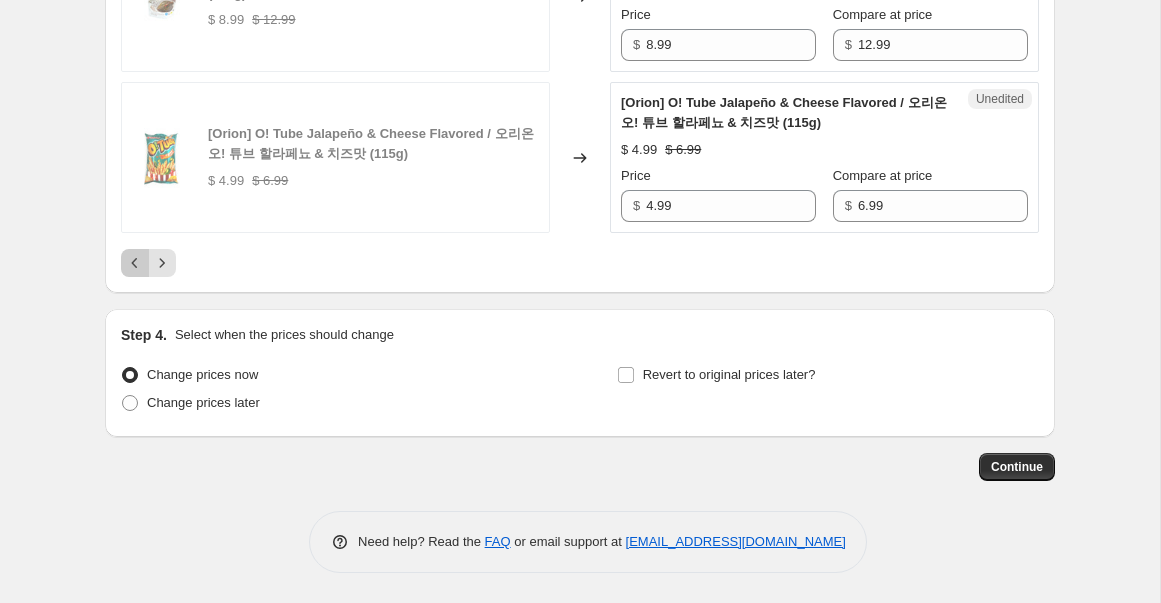 click 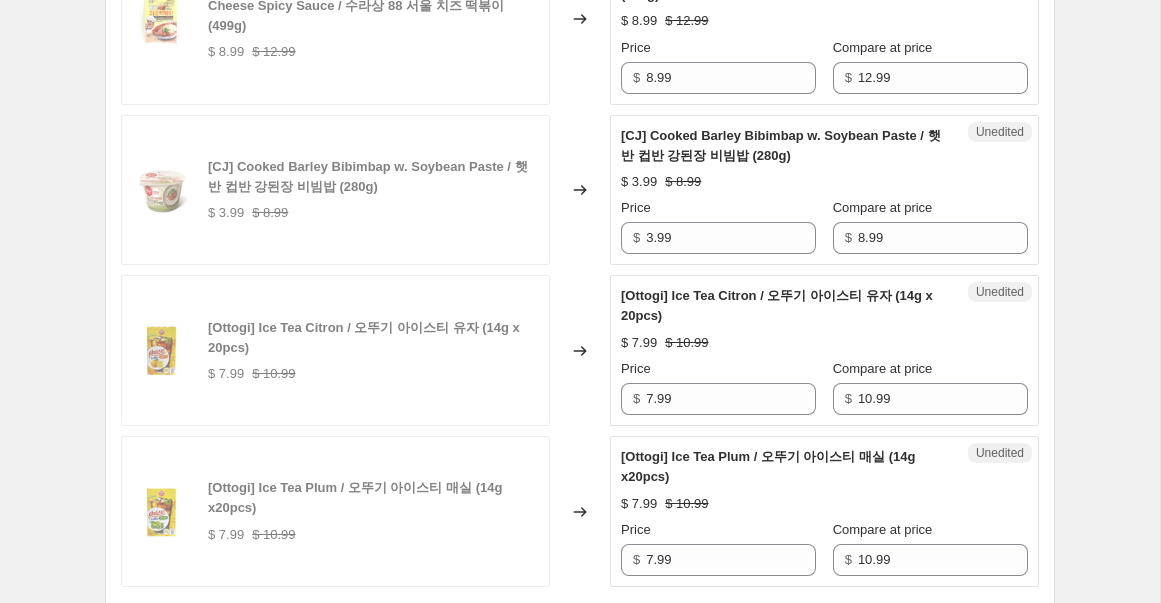 scroll, scrollTop: 3687, scrollLeft: 0, axis: vertical 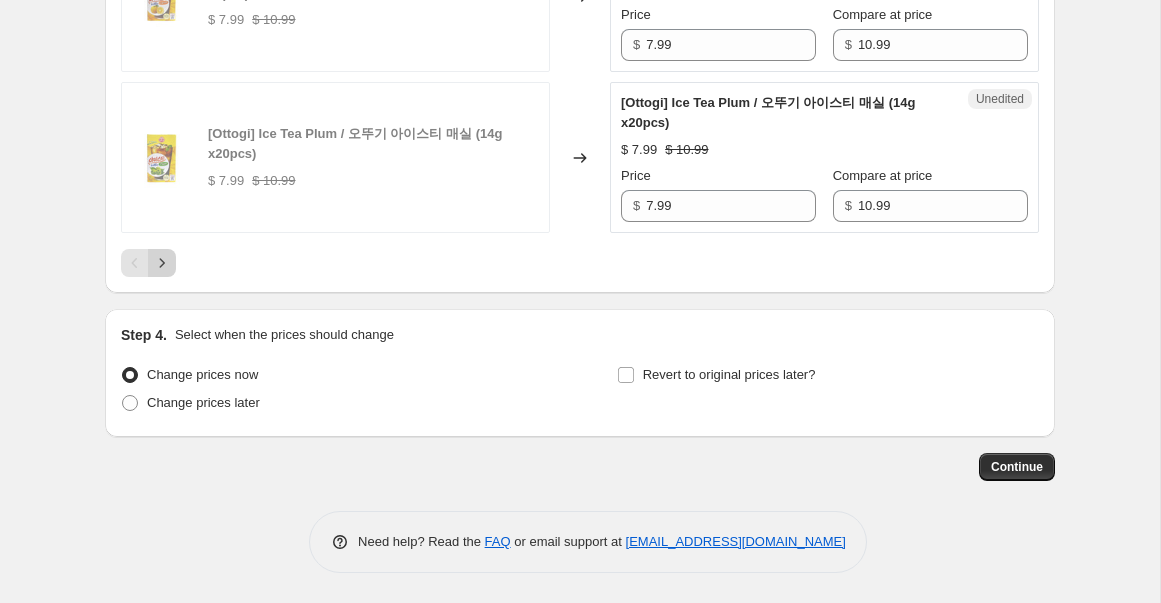 click 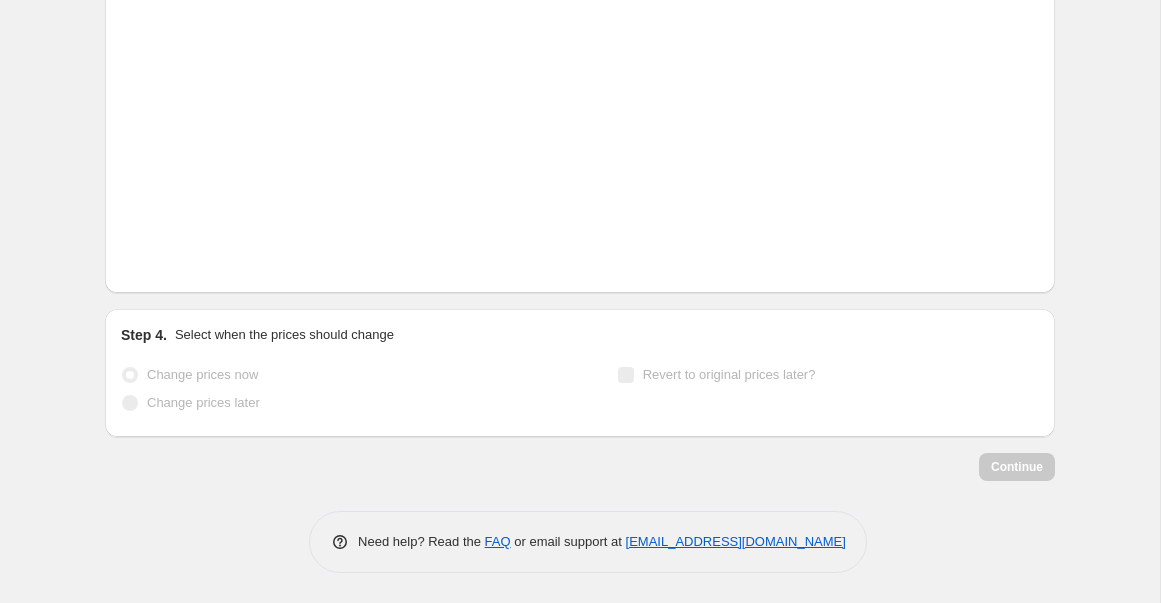scroll, scrollTop: 3307, scrollLeft: 0, axis: vertical 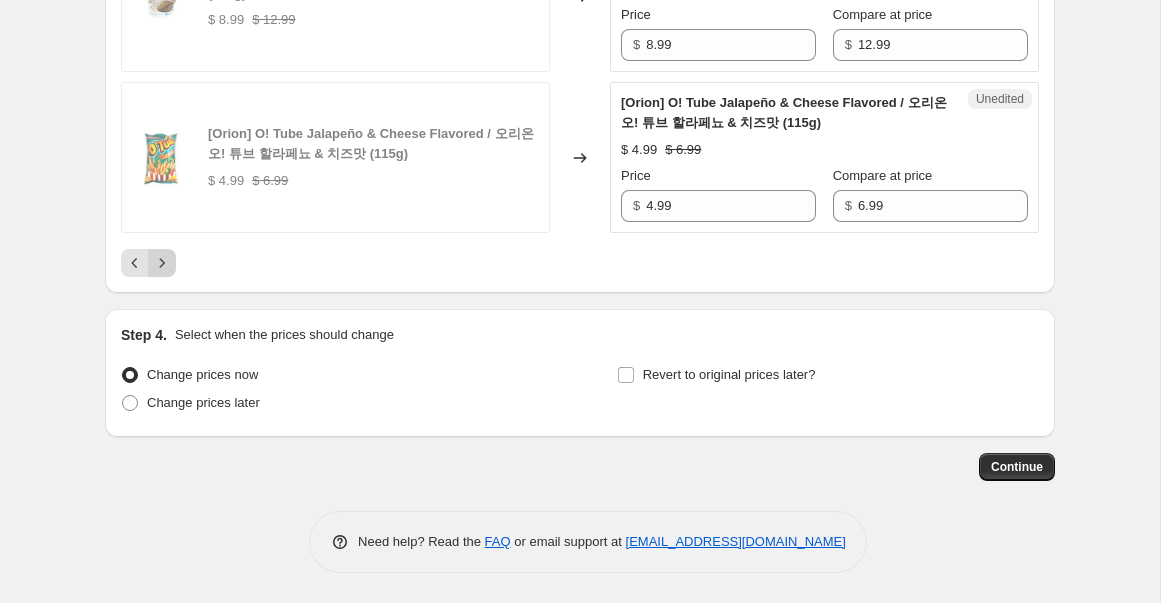 click 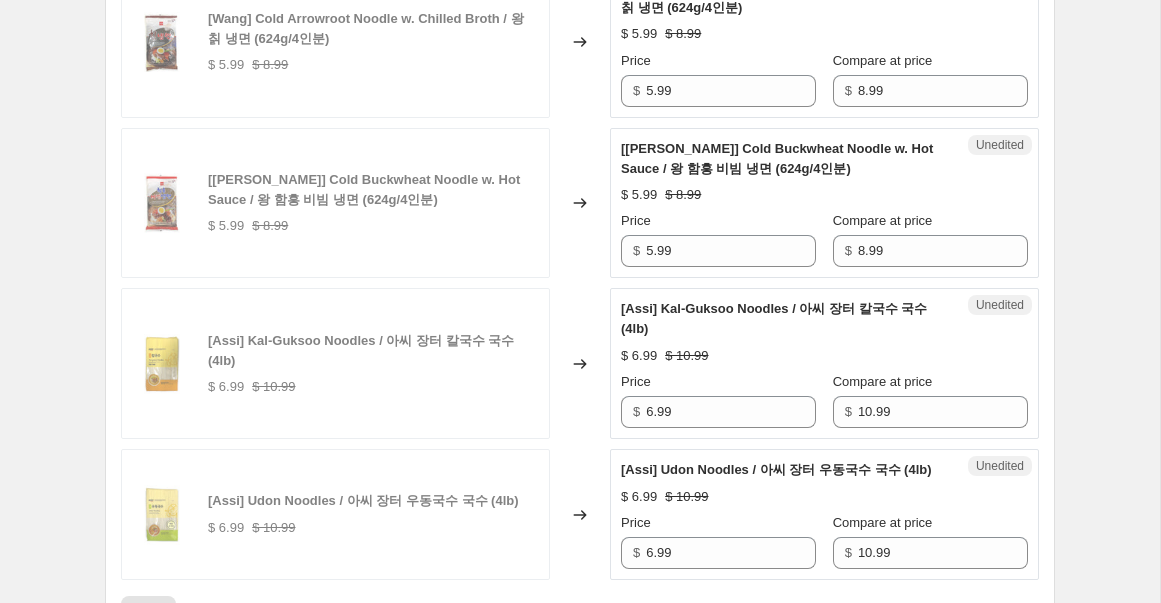 scroll, scrollTop: 3283, scrollLeft: 0, axis: vertical 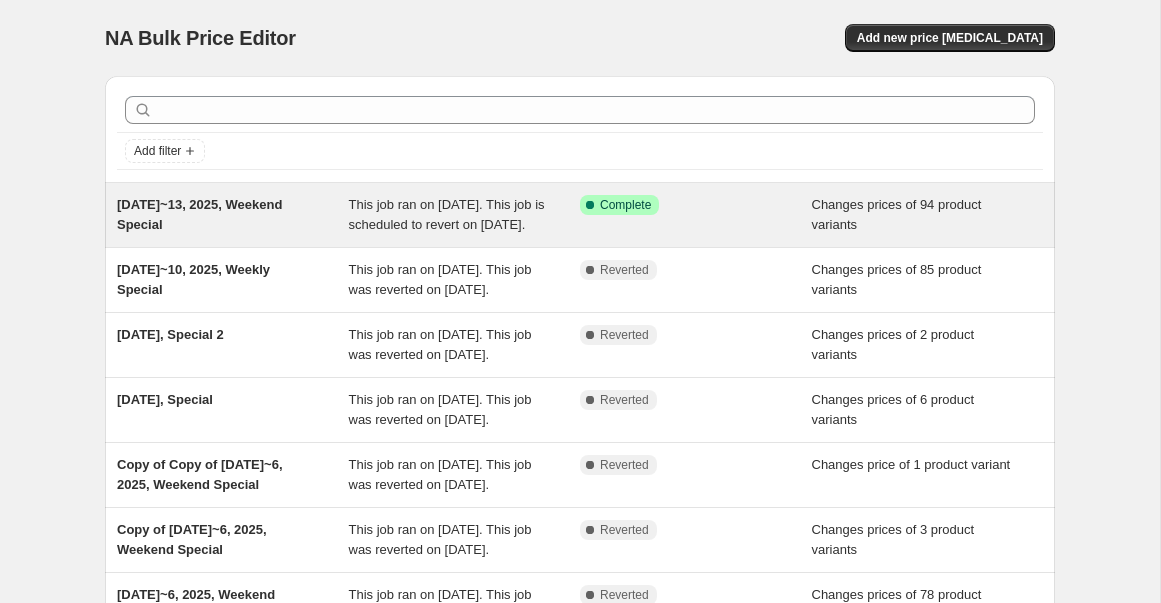 click on "[DATE]~13, 2025, Weekend Special" at bounding box center [199, 214] 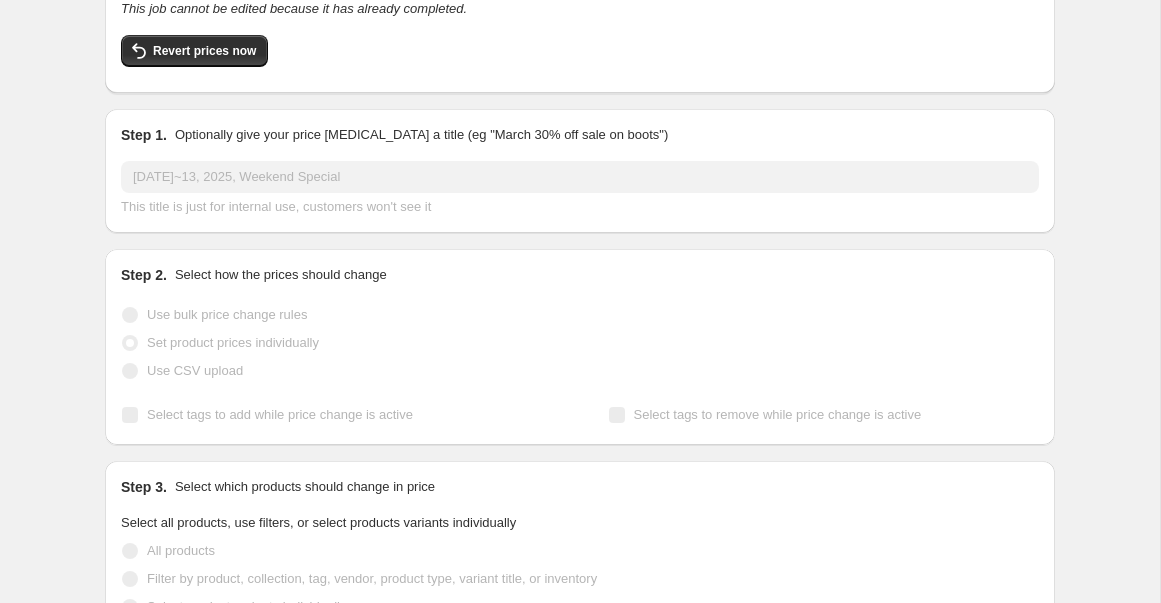 scroll, scrollTop: 0, scrollLeft: 0, axis: both 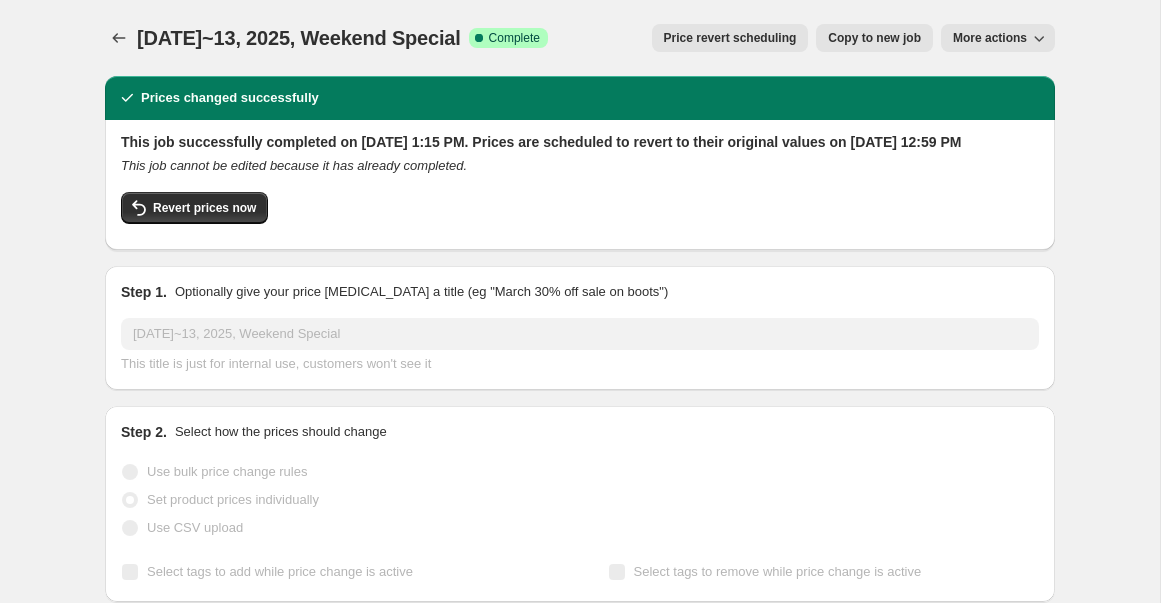 click on "Copy to new job" at bounding box center (874, 38) 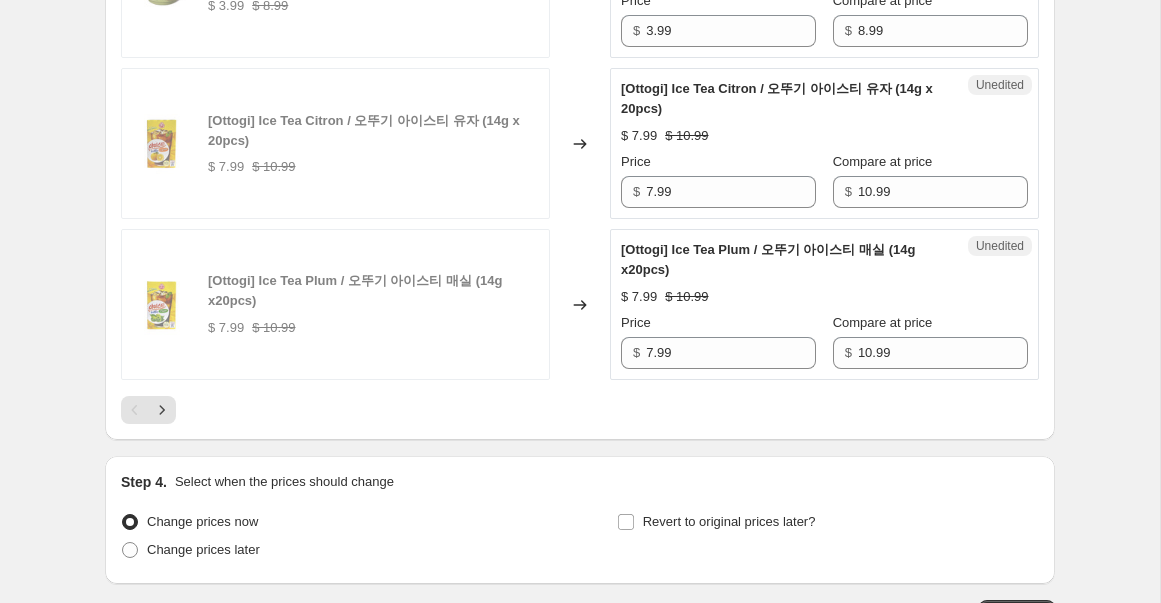 scroll, scrollTop: 3521, scrollLeft: 0, axis: vertical 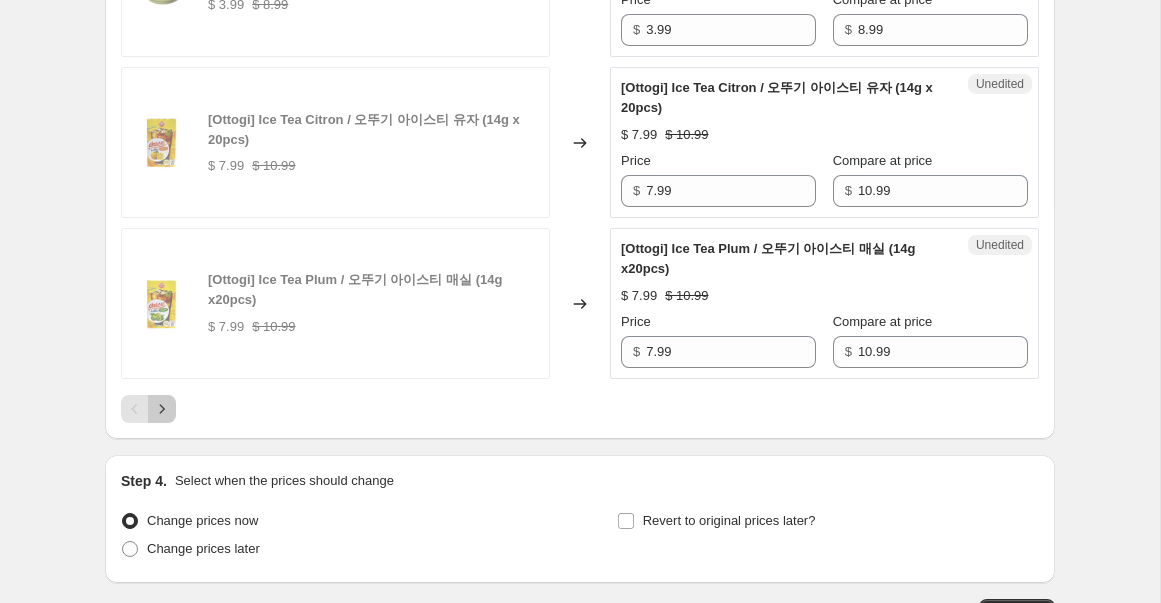 click 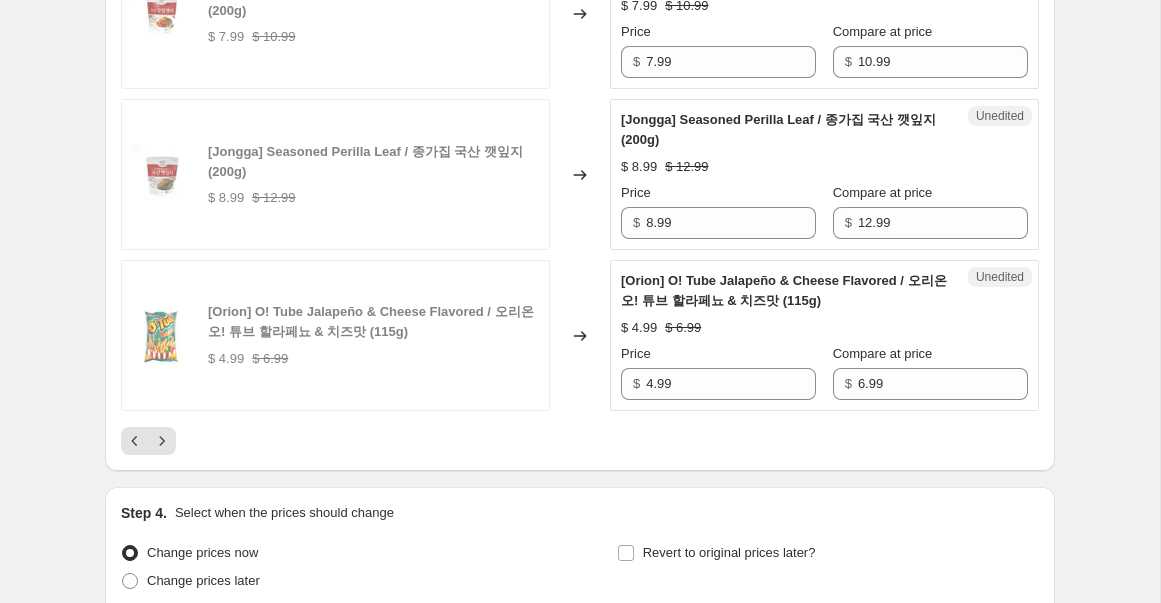 scroll, scrollTop: 3667, scrollLeft: 0, axis: vertical 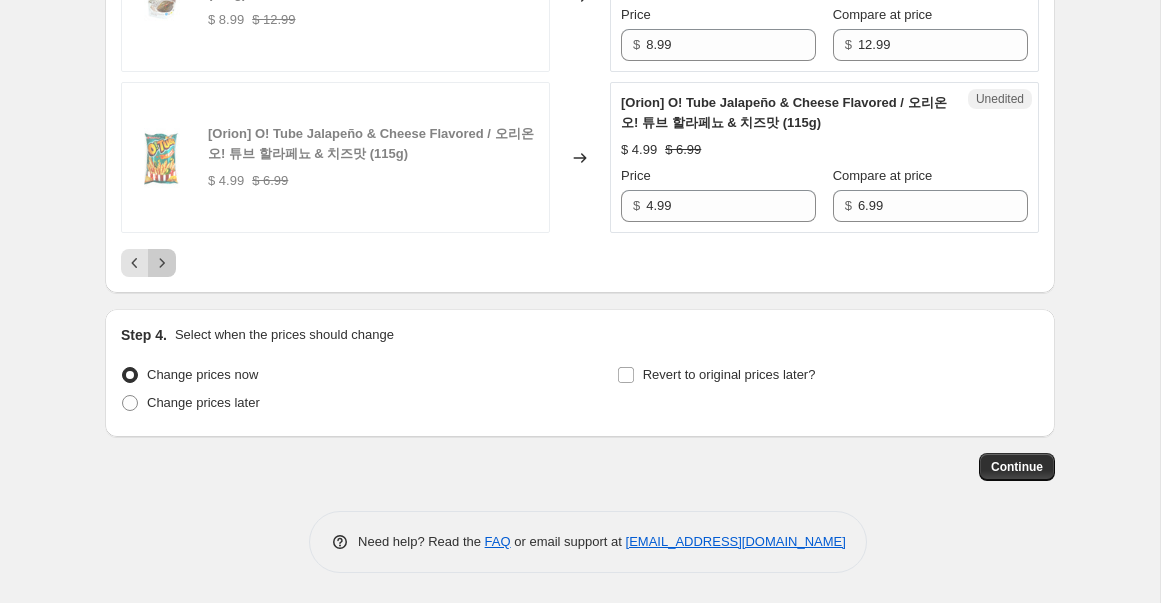 click 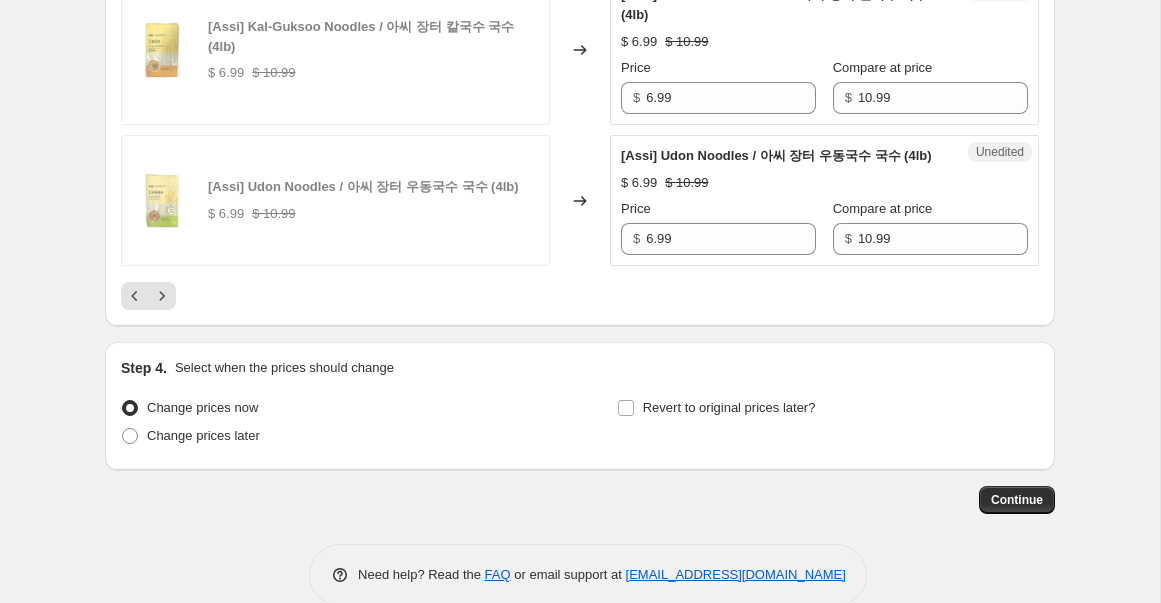 scroll, scrollTop: 3687, scrollLeft: 0, axis: vertical 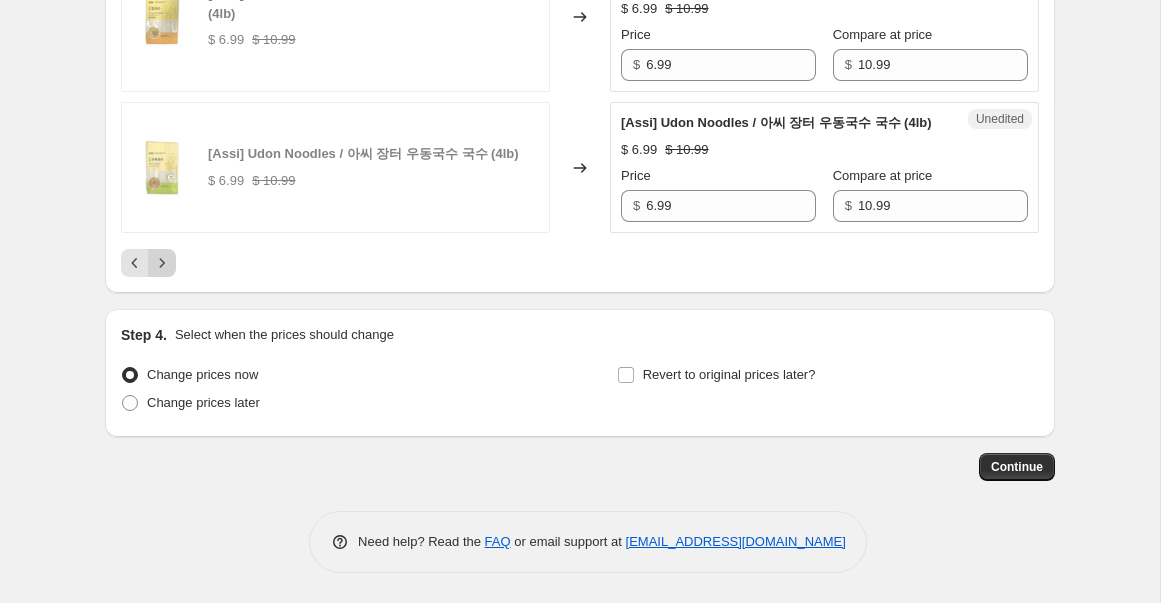 click 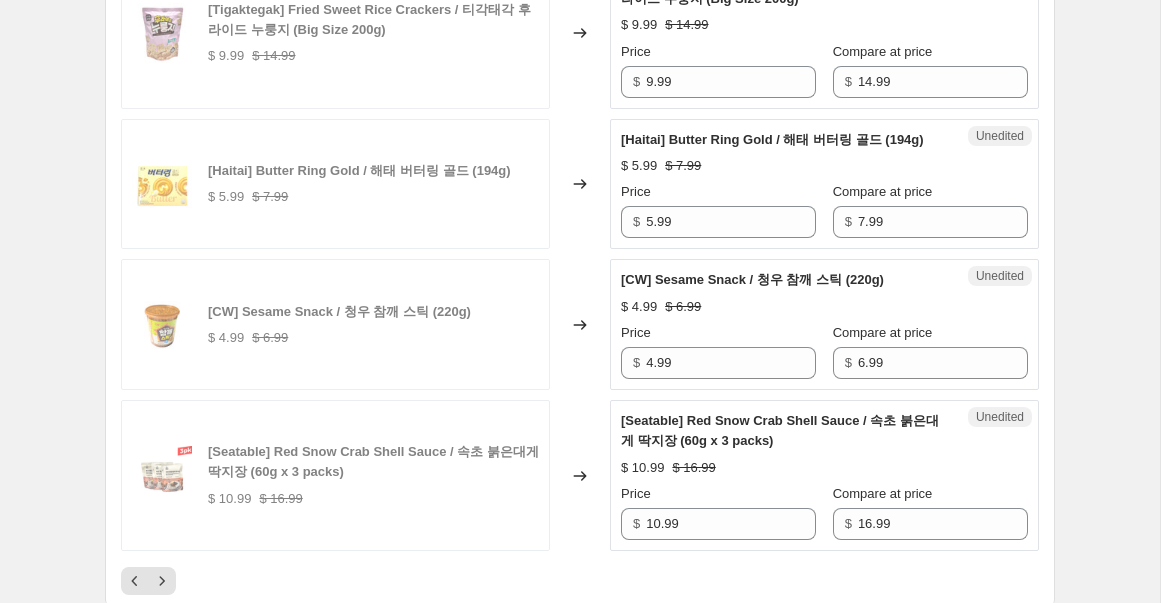 scroll, scrollTop: 3687, scrollLeft: 0, axis: vertical 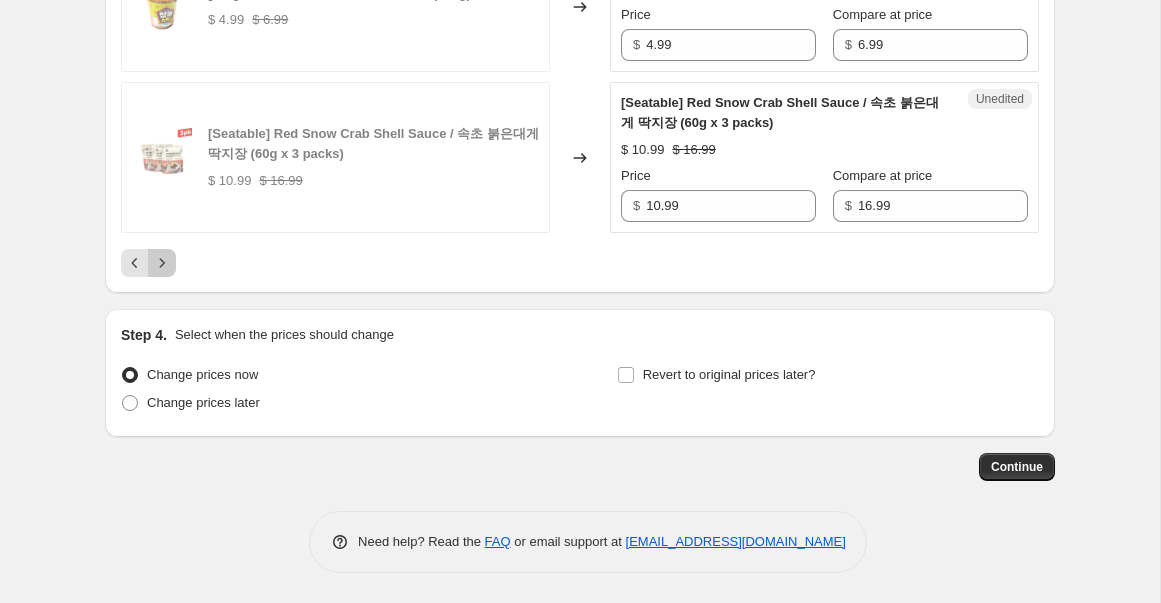 click 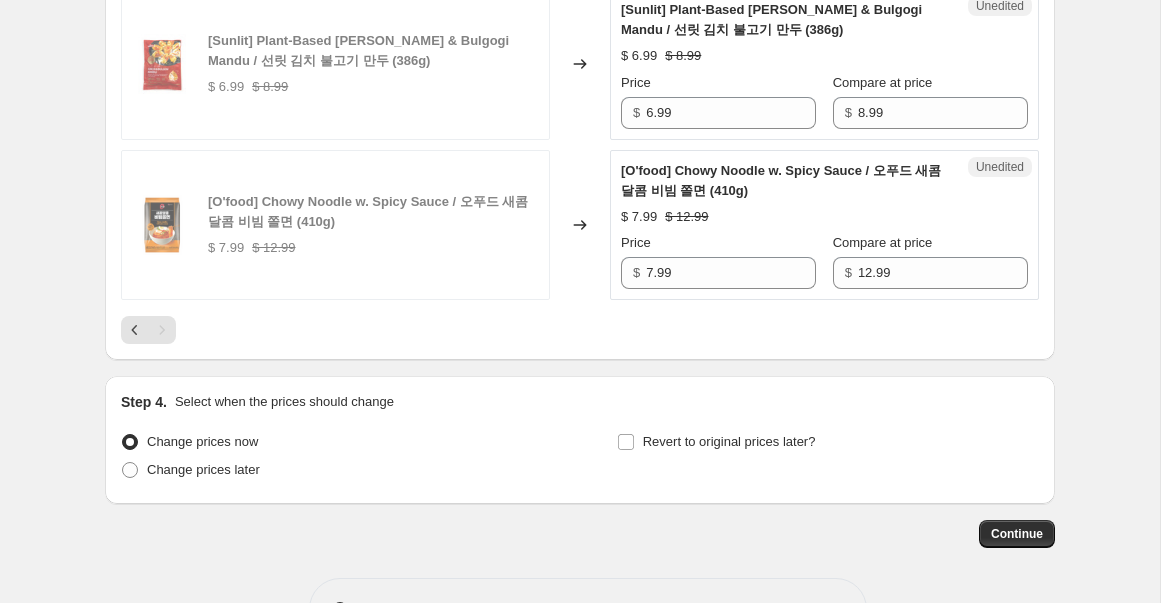 scroll, scrollTop: 2714, scrollLeft: 0, axis: vertical 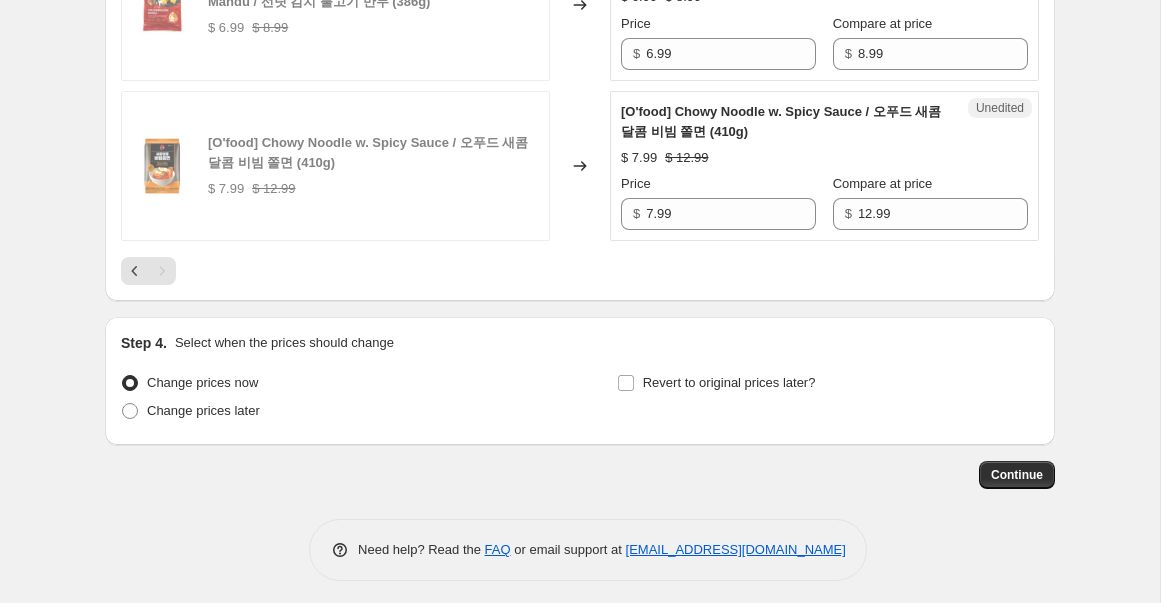 click at bounding box center [162, 271] 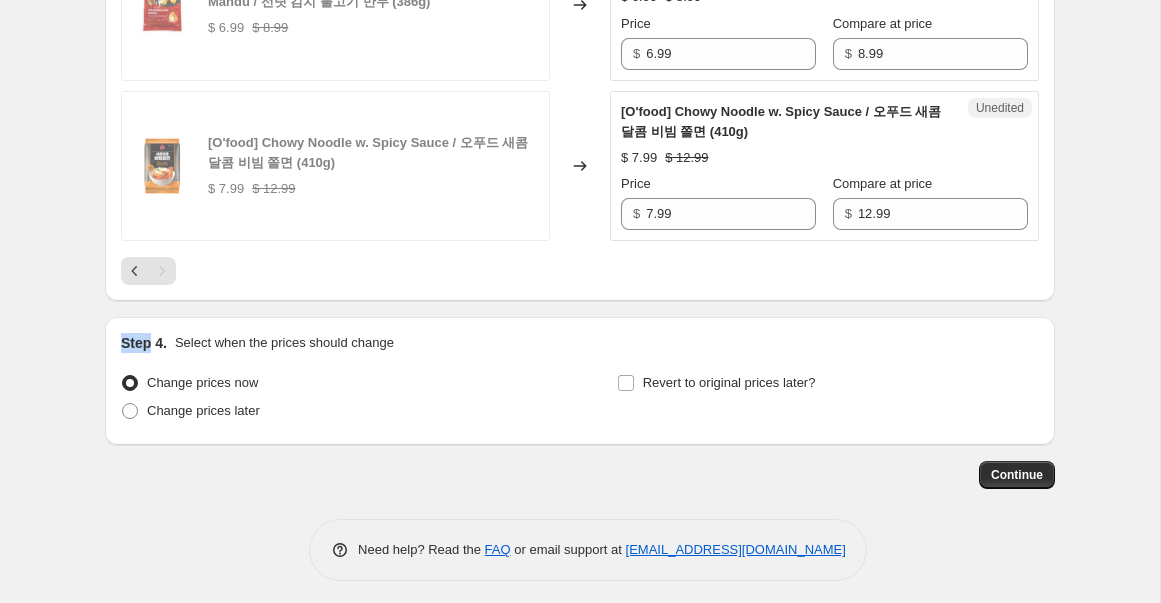 click at bounding box center [162, 271] 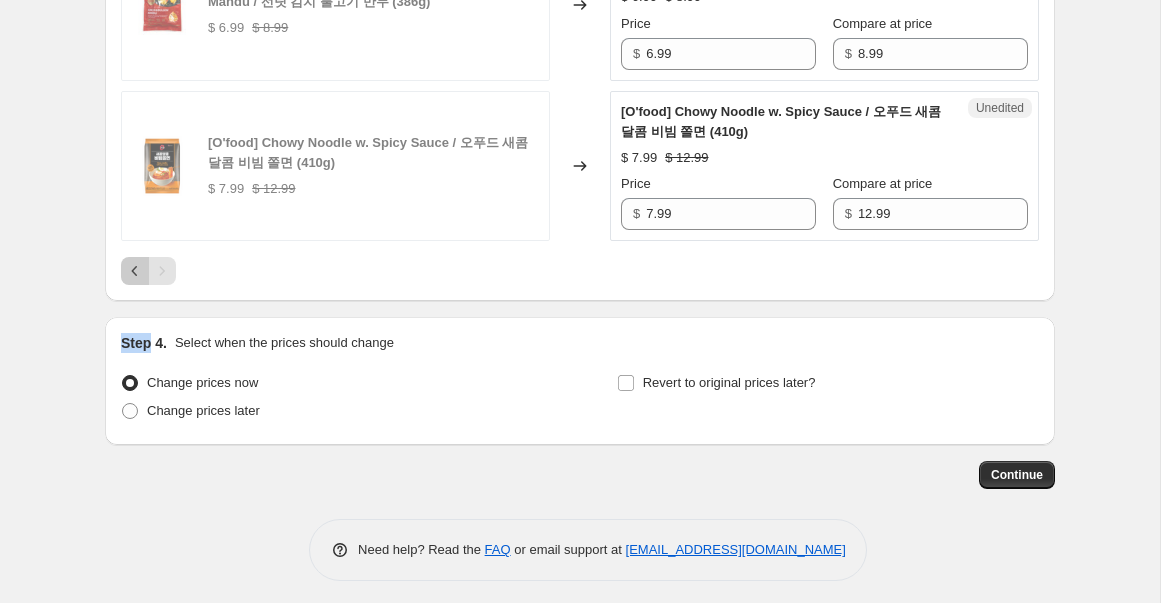 click 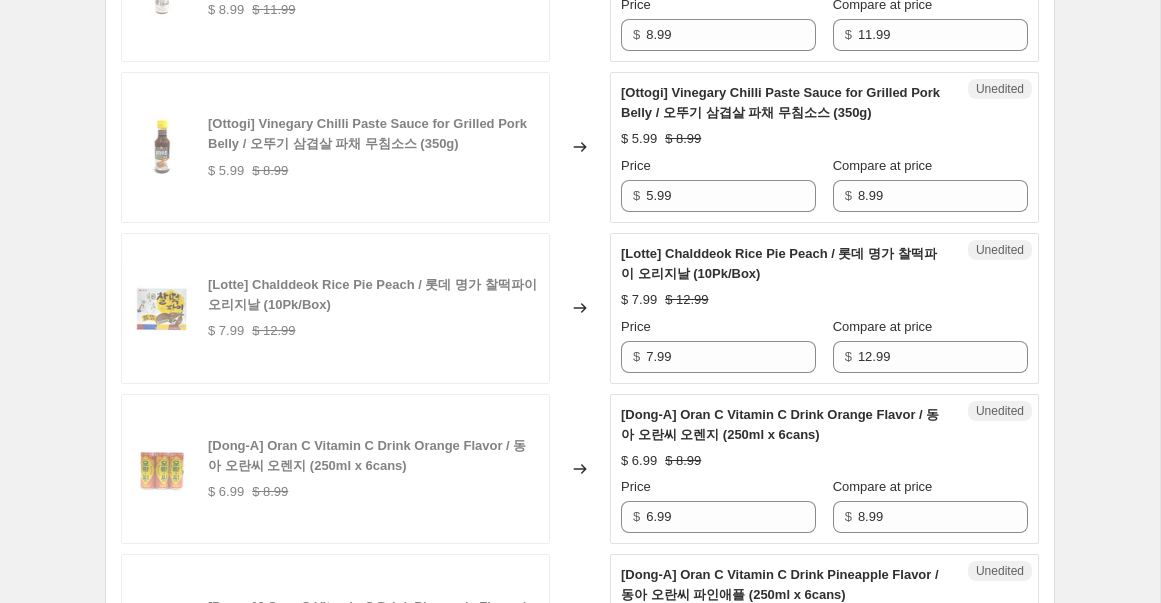 scroll, scrollTop: 2445, scrollLeft: 0, axis: vertical 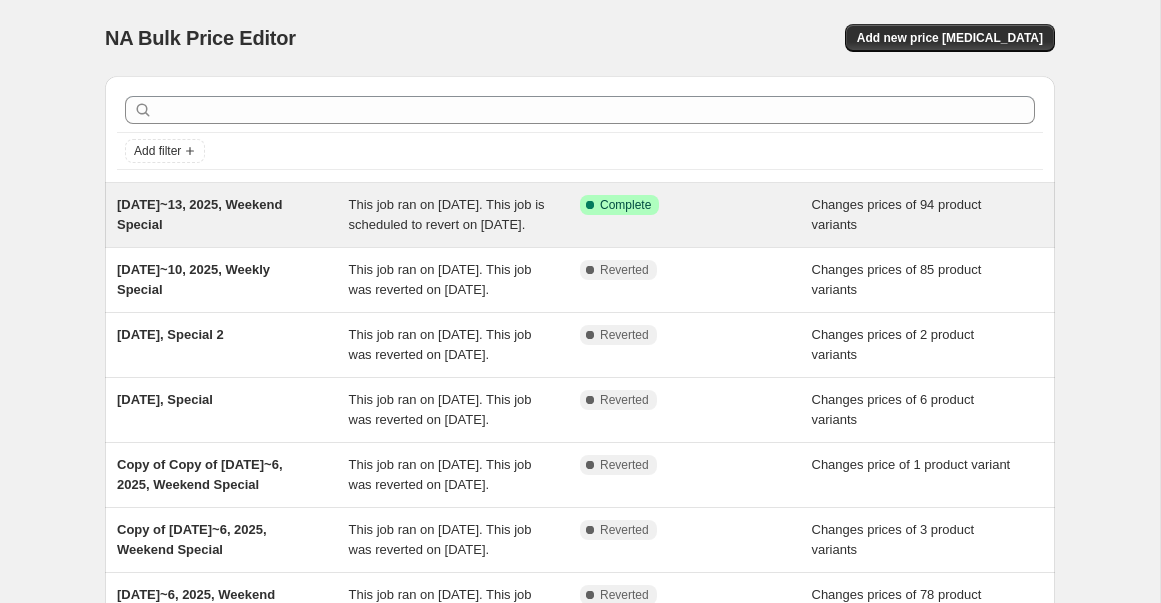 click on "[DATE]~13, 2025, Weekend Special" at bounding box center [199, 214] 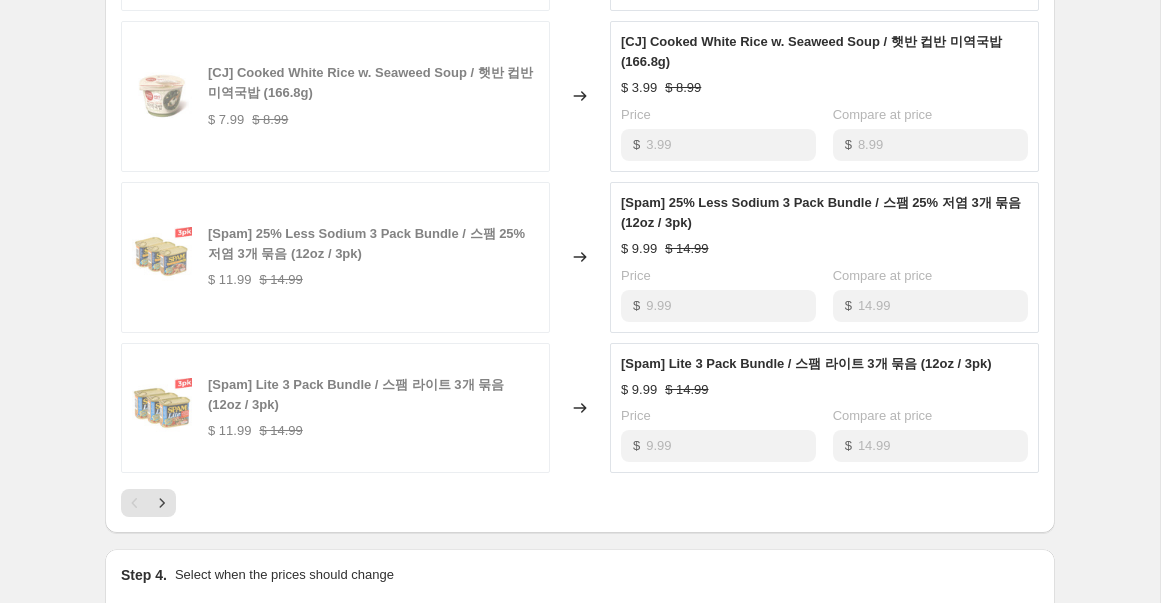 scroll, scrollTop: 1354, scrollLeft: 0, axis: vertical 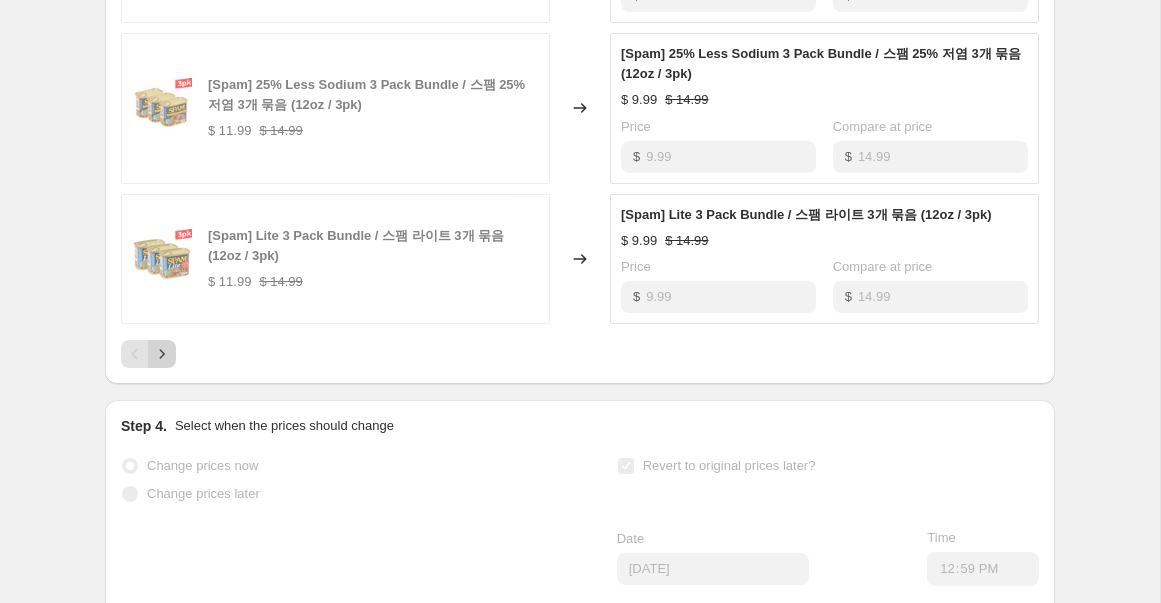 click at bounding box center (162, 354) 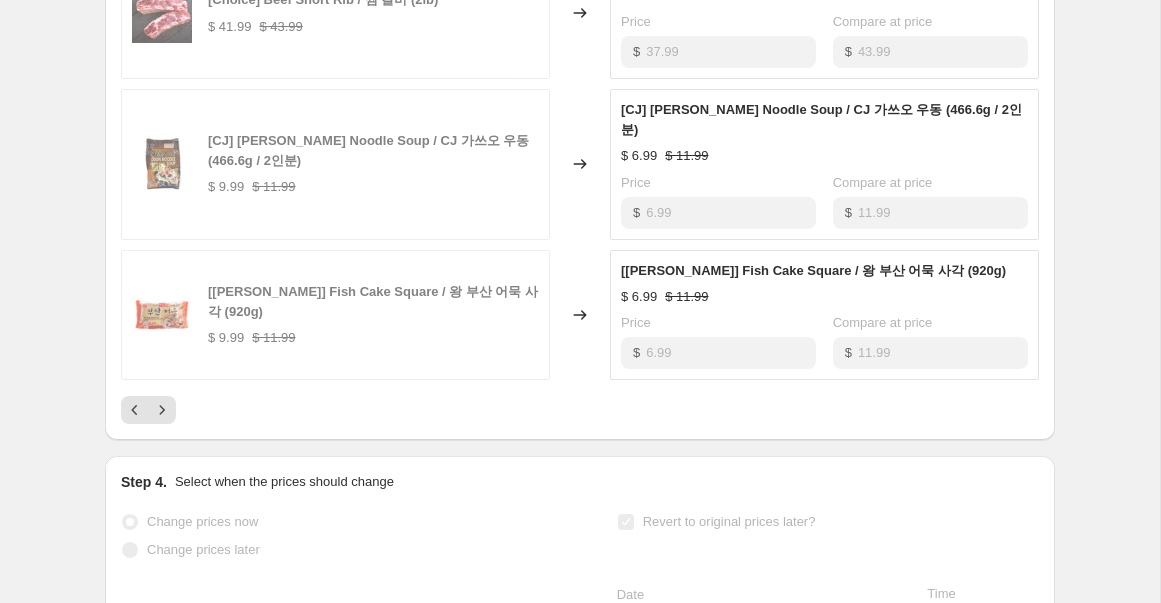 scroll, scrollTop: 1294, scrollLeft: 0, axis: vertical 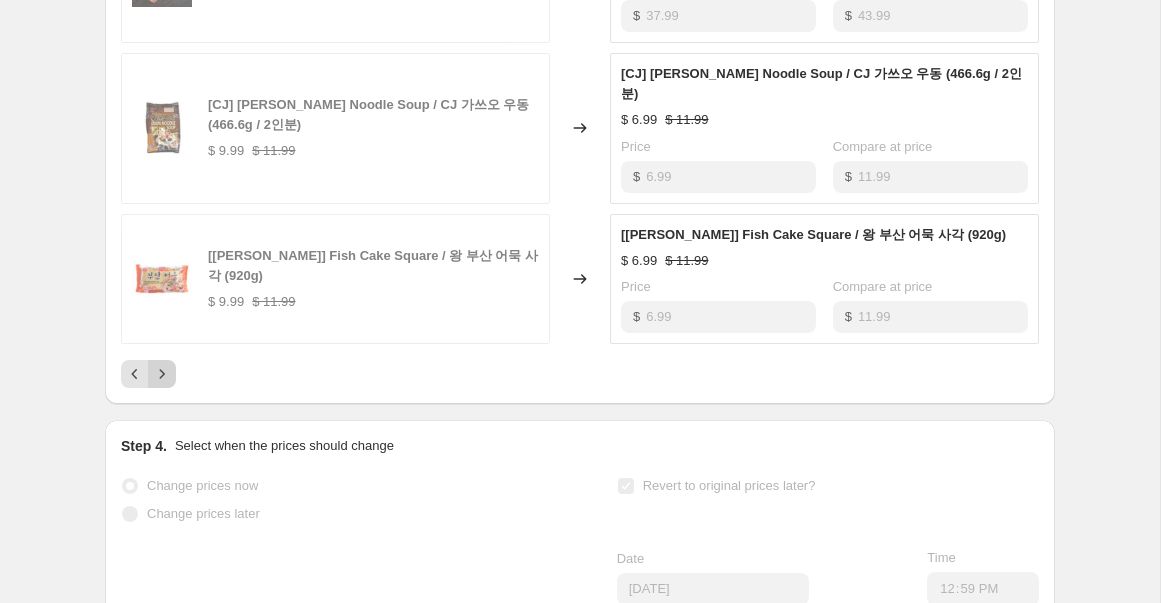 click 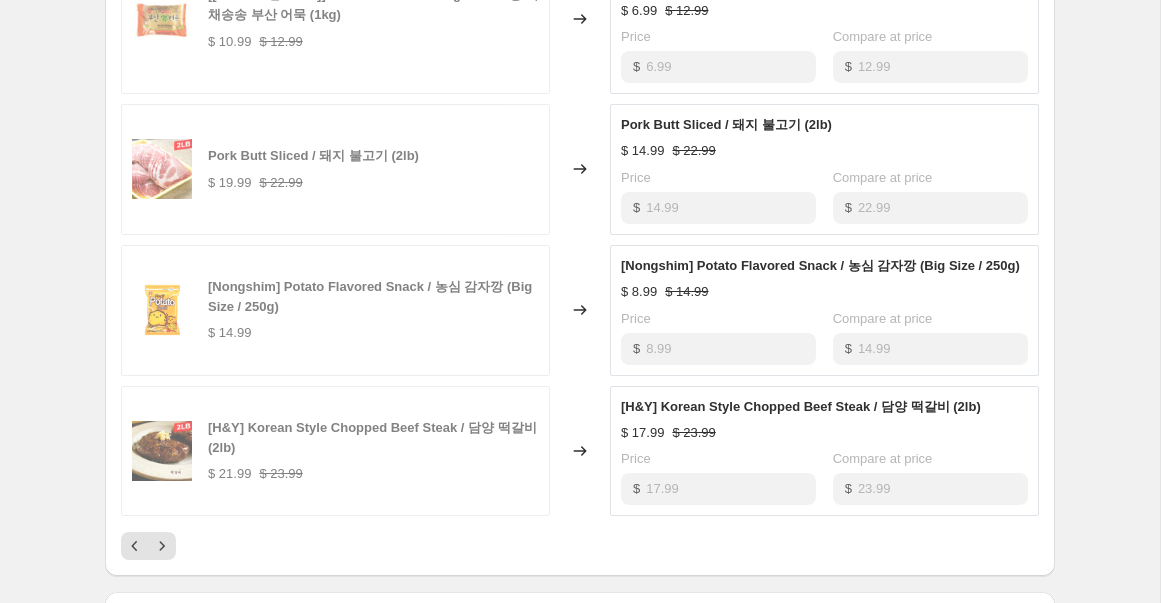 scroll, scrollTop: 1137, scrollLeft: 0, axis: vertical 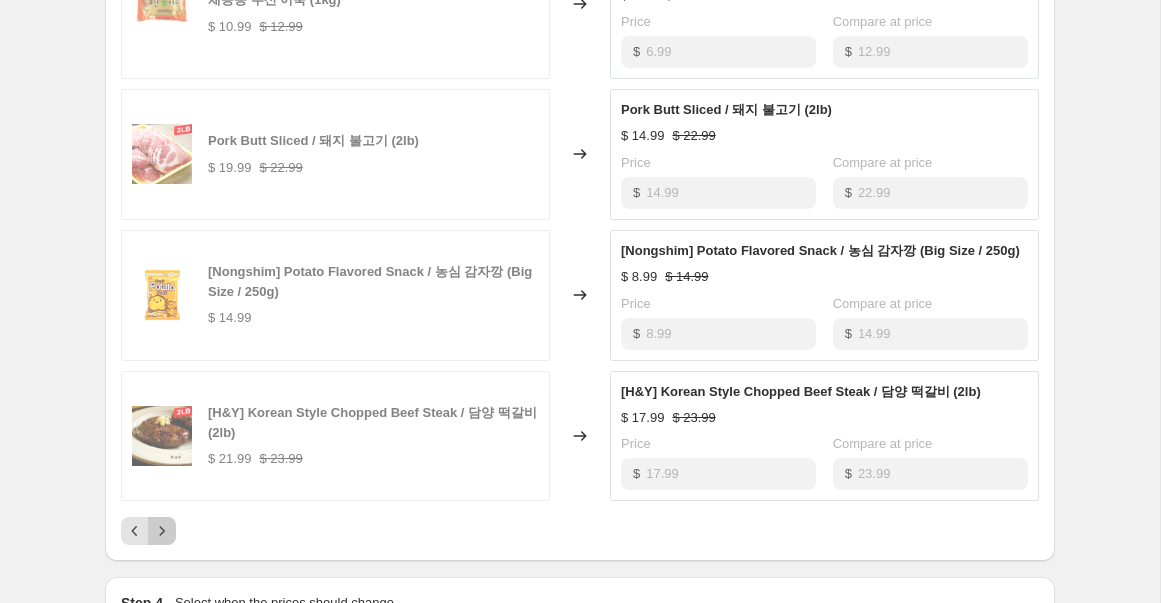 drag, startPoint x: 164, startPoint y: 531, endPoint x: 197, endPoint y: 504, distance: 42.638012 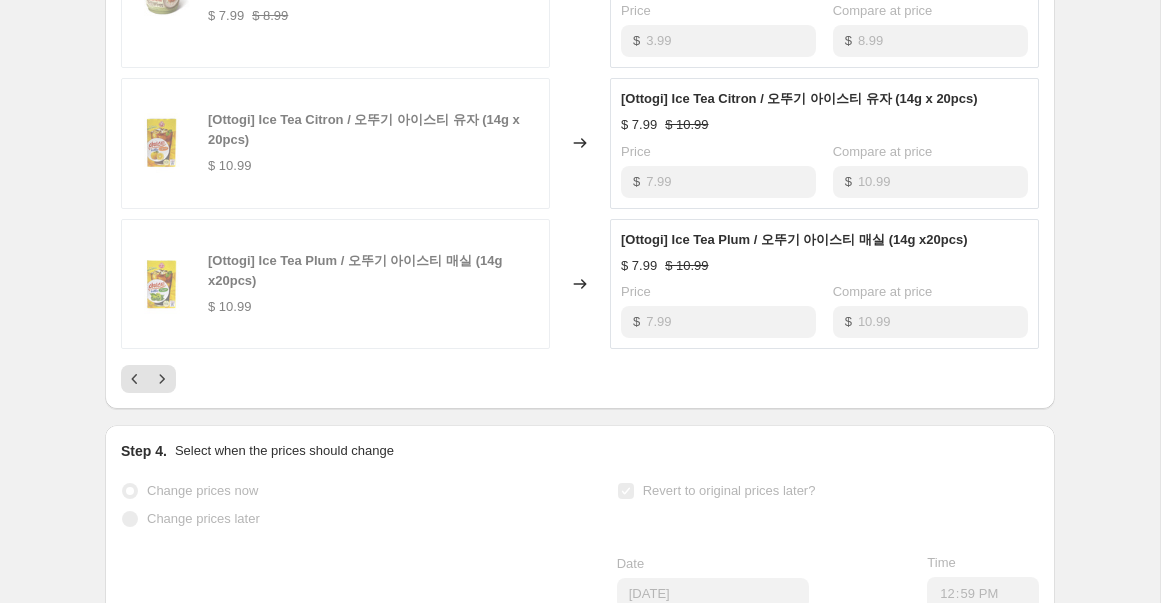 scroll, scrollTop: 1352, scrollLeft: 0, axis: vertical 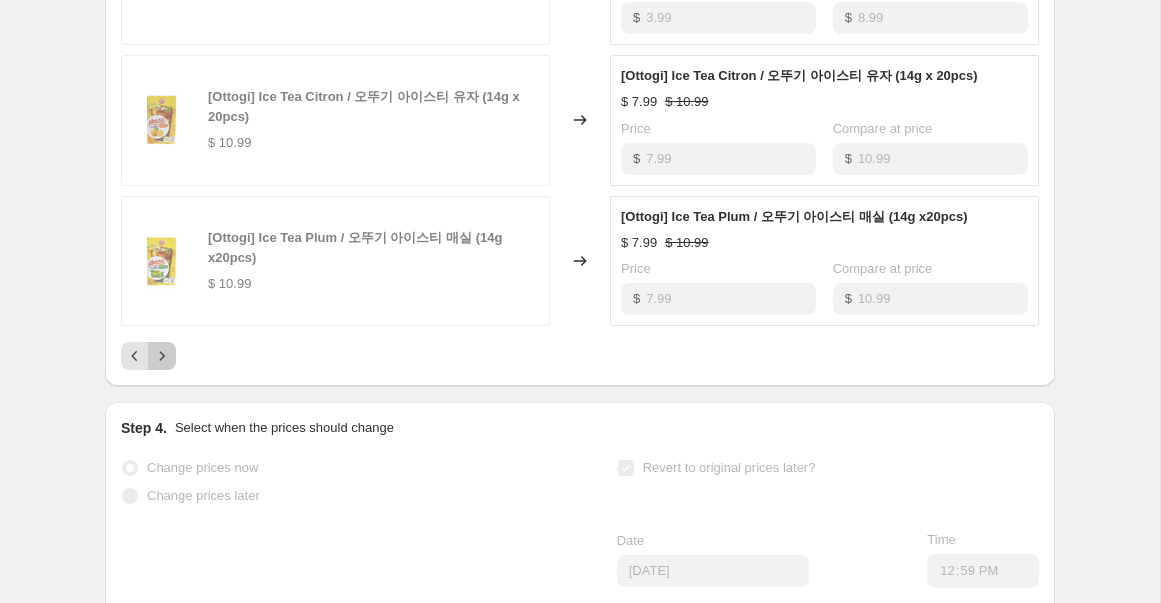 click at bounding box center (162, 356) 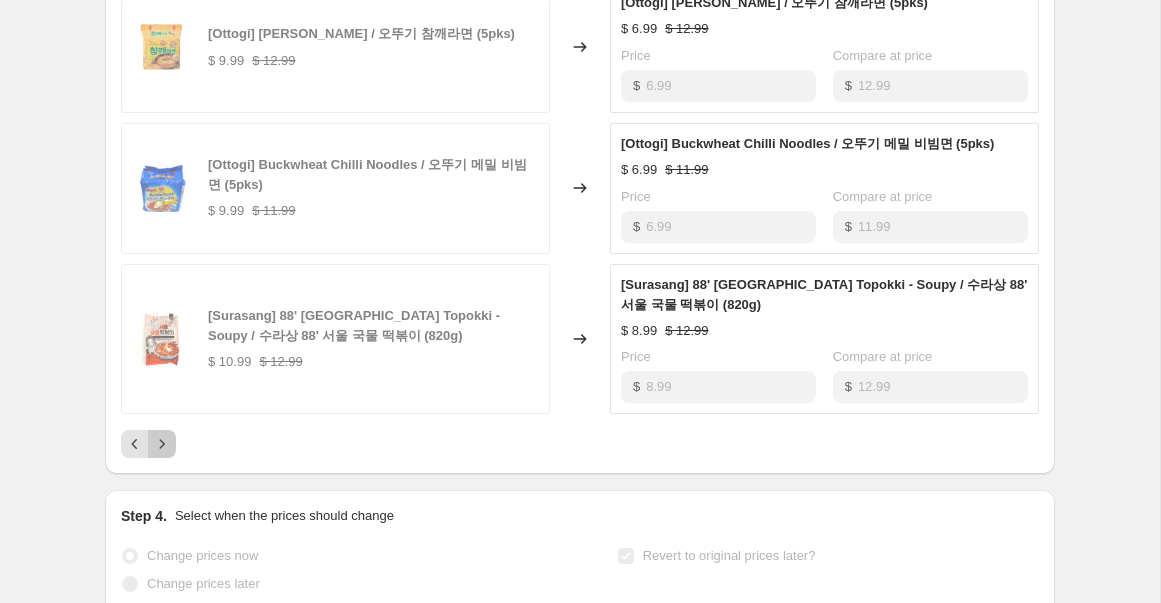 click 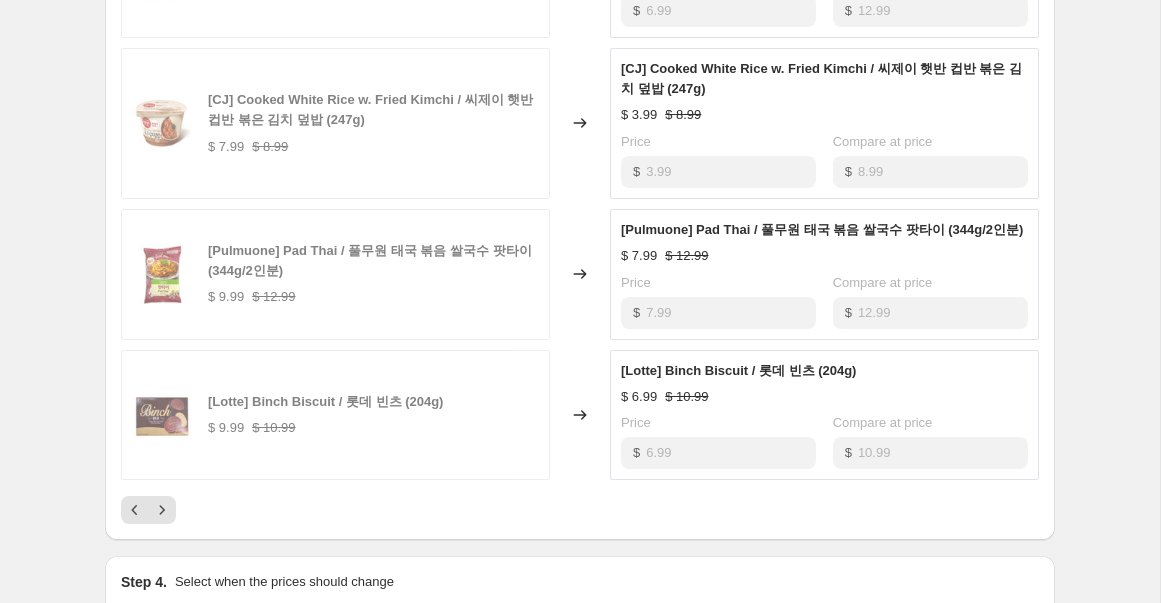 scroll, scrollTop: 1259, scrollLeft: 0, axis: vertical 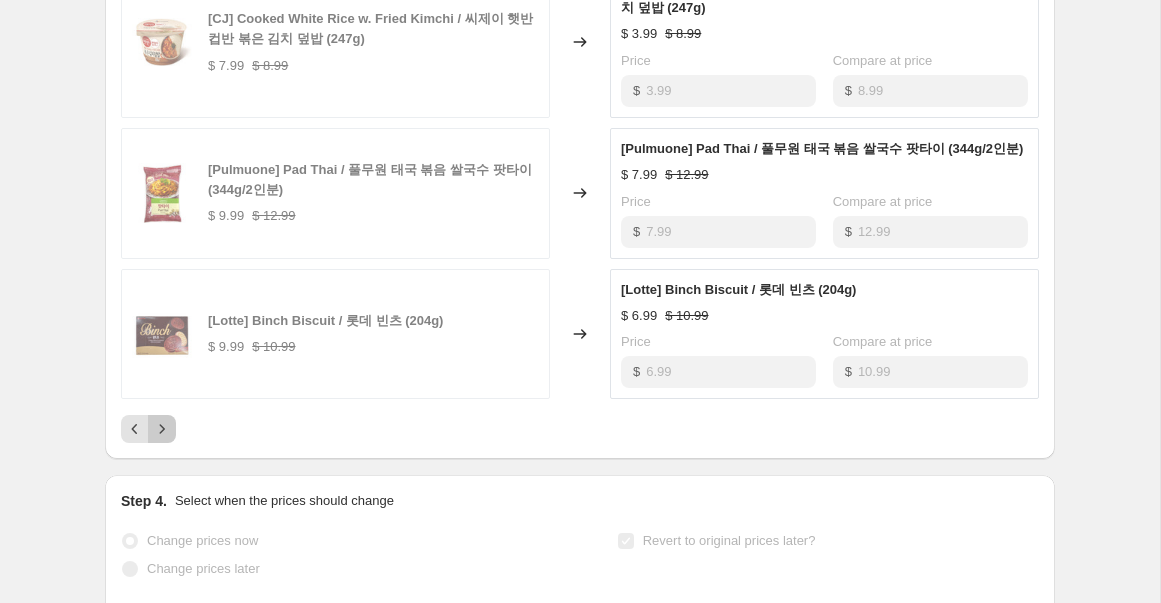 click 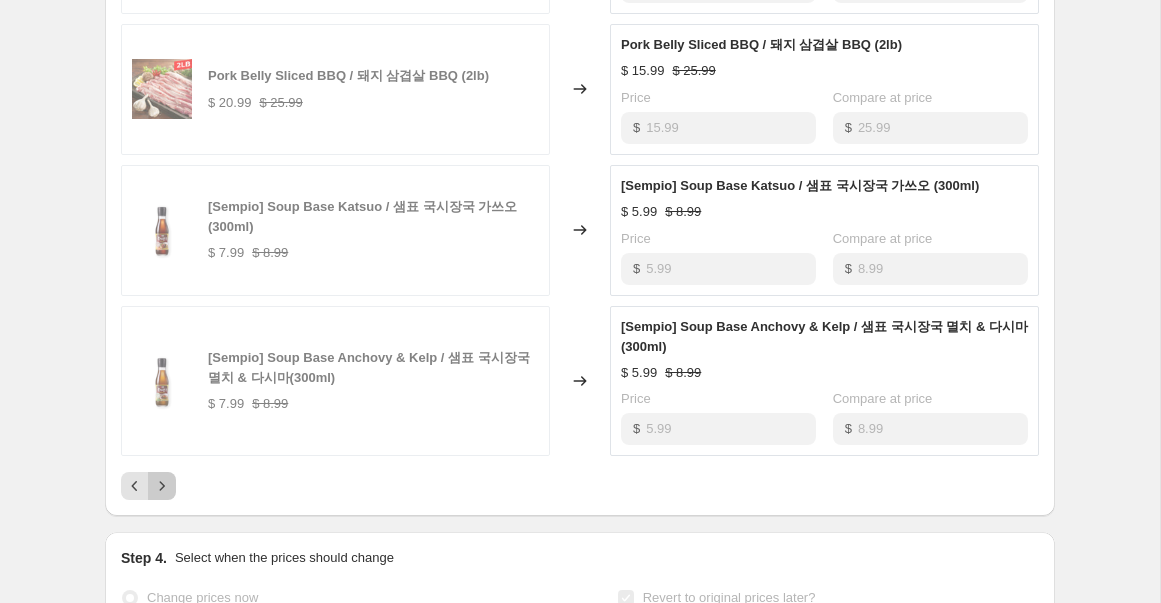 click 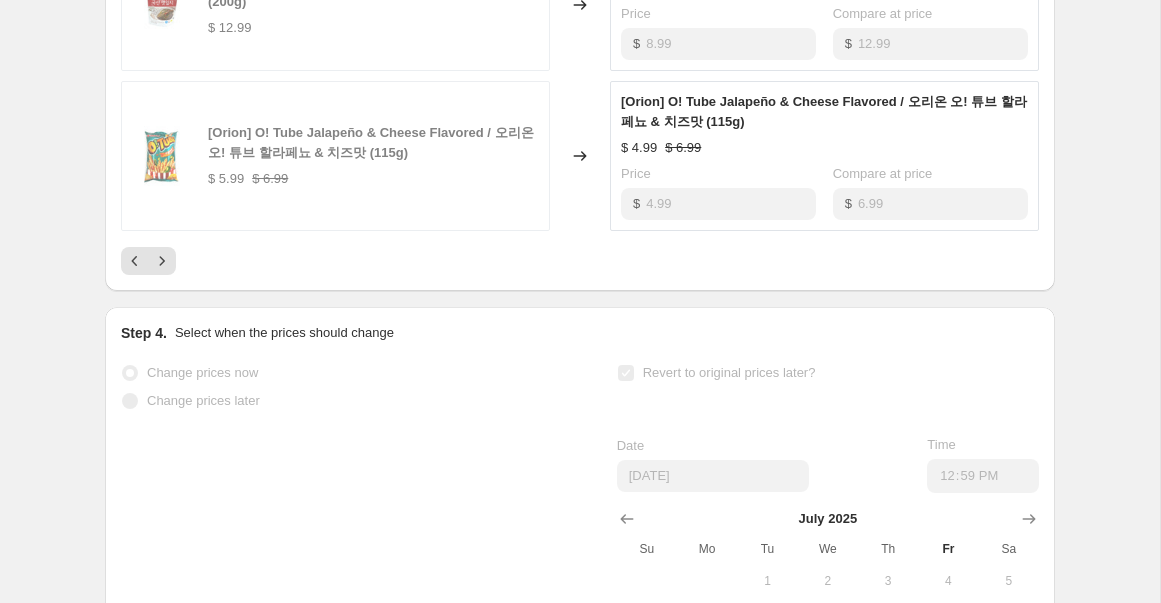 scroll, scrollTop: 1408, scrollLeft: 0, axis: vertical 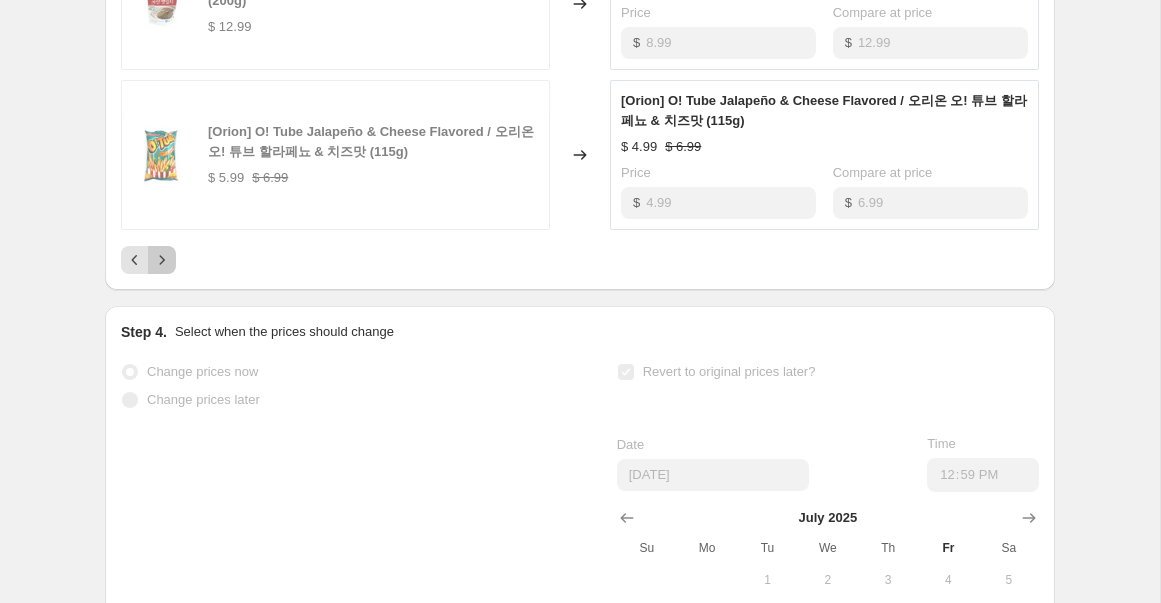click 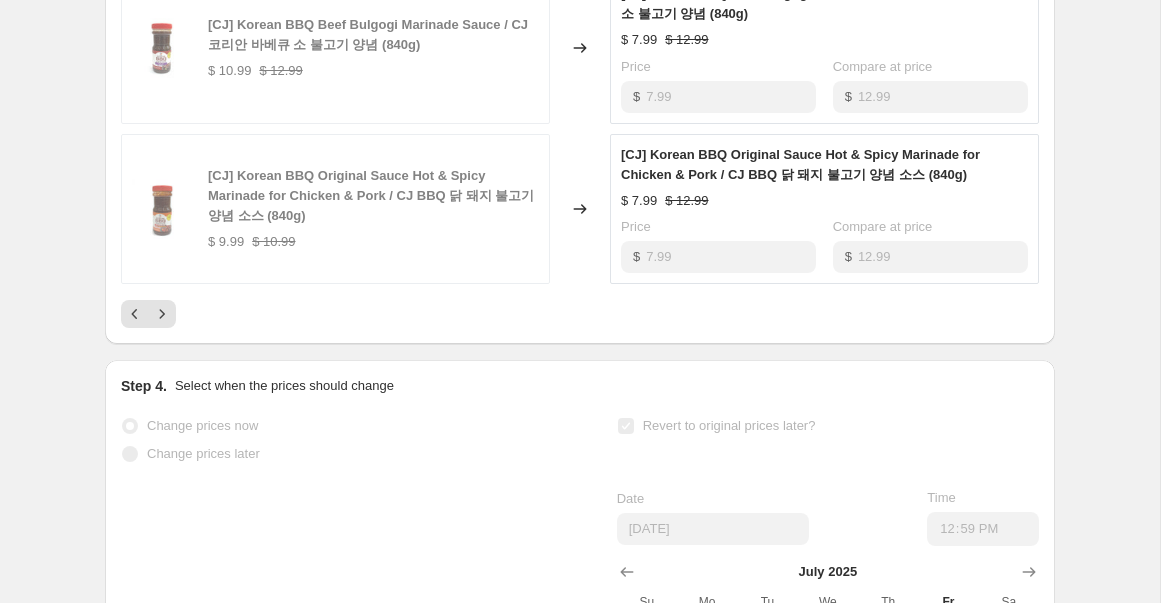 scroll, scrollTop: 1417, scrollLeft: 0, axis: vertical 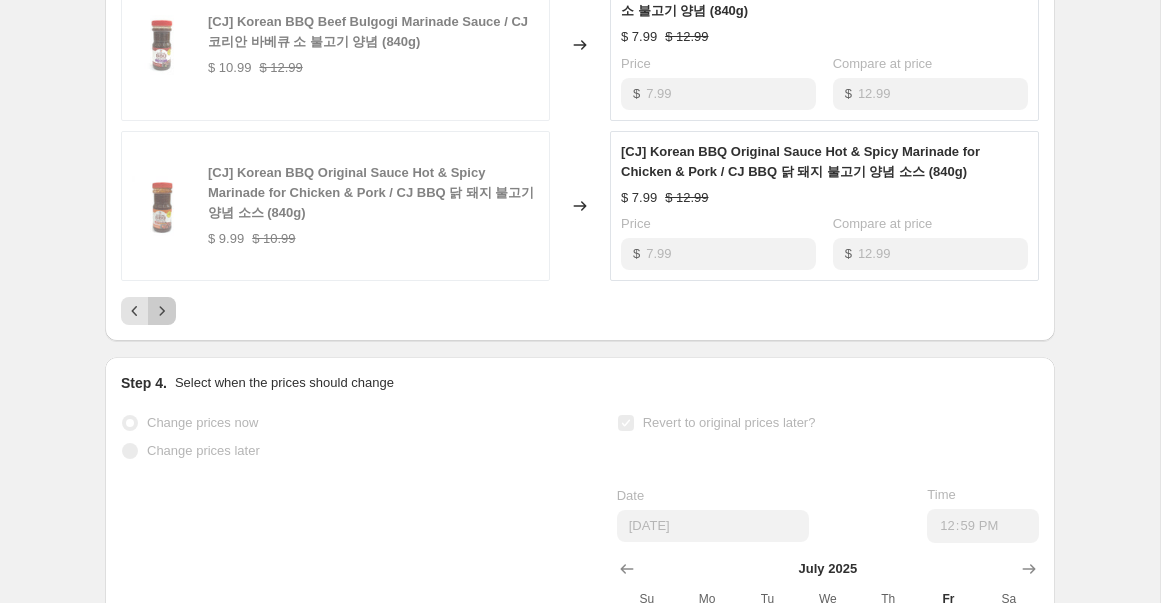 click 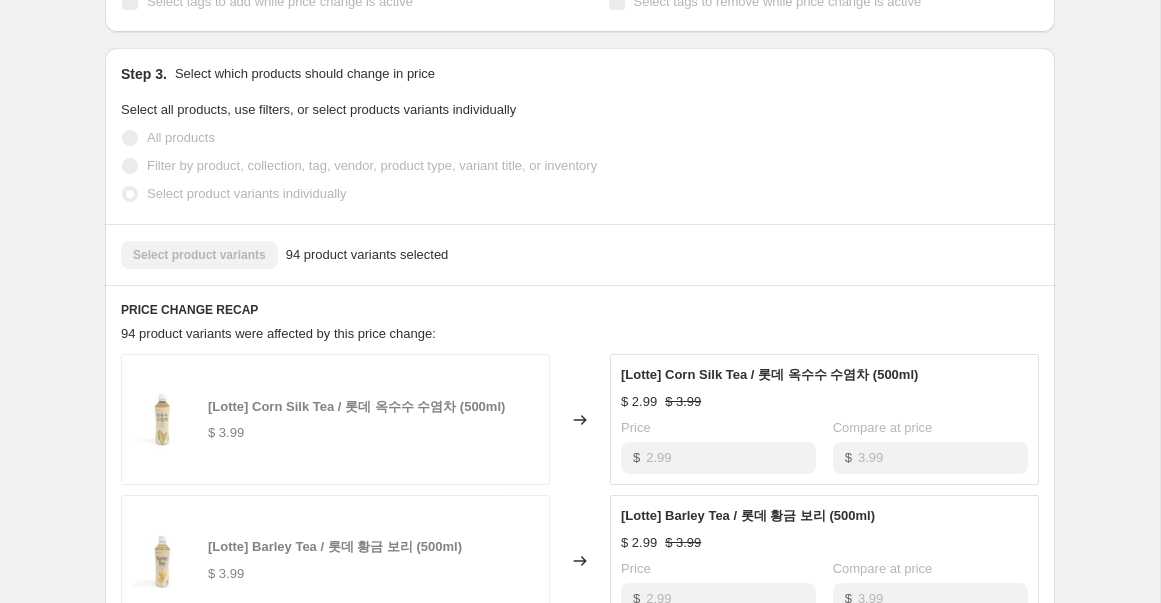 scroll, scrollTop: 0, scrollLeft: 0, axis: both 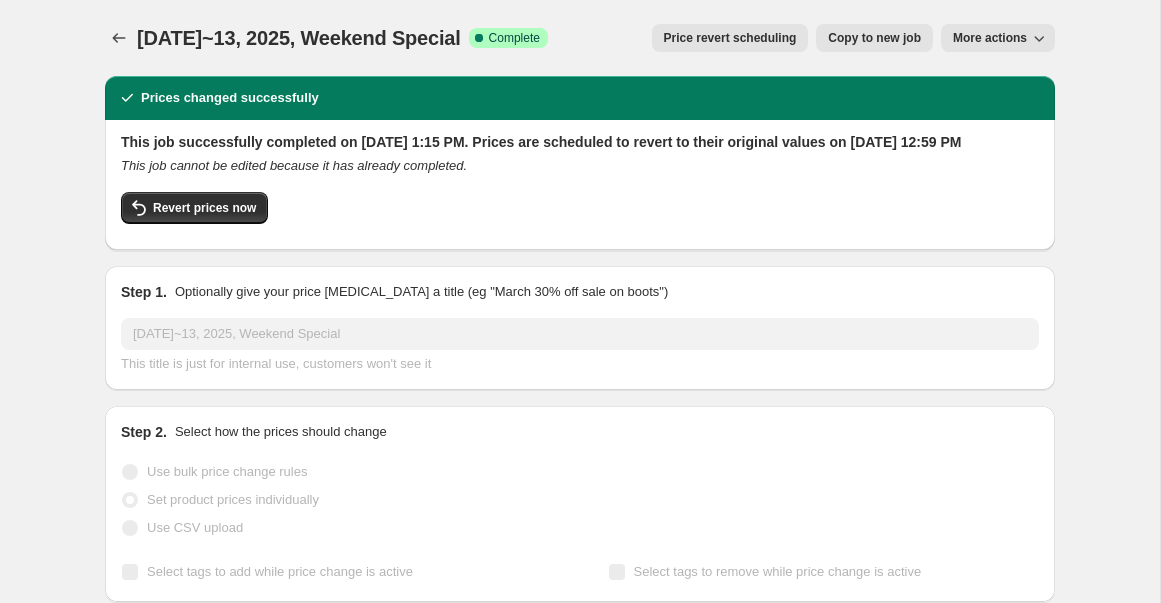 click on "Copy to new job" at bounding box center (874, 38) 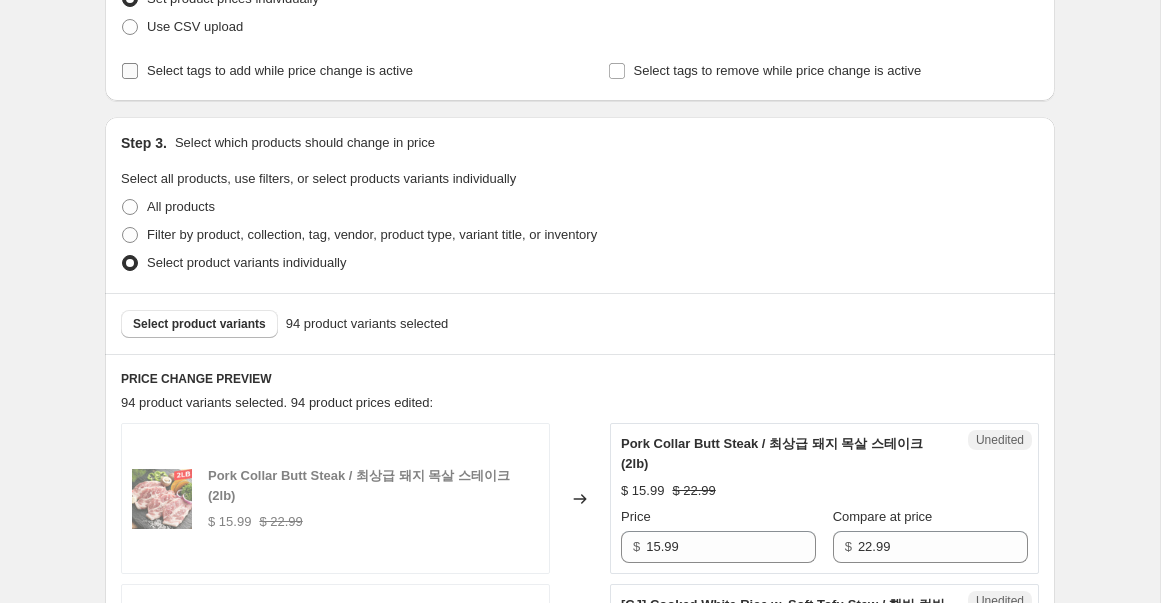 scroll, scrollTop: 318, scrollLeft: 0, axis: vertical 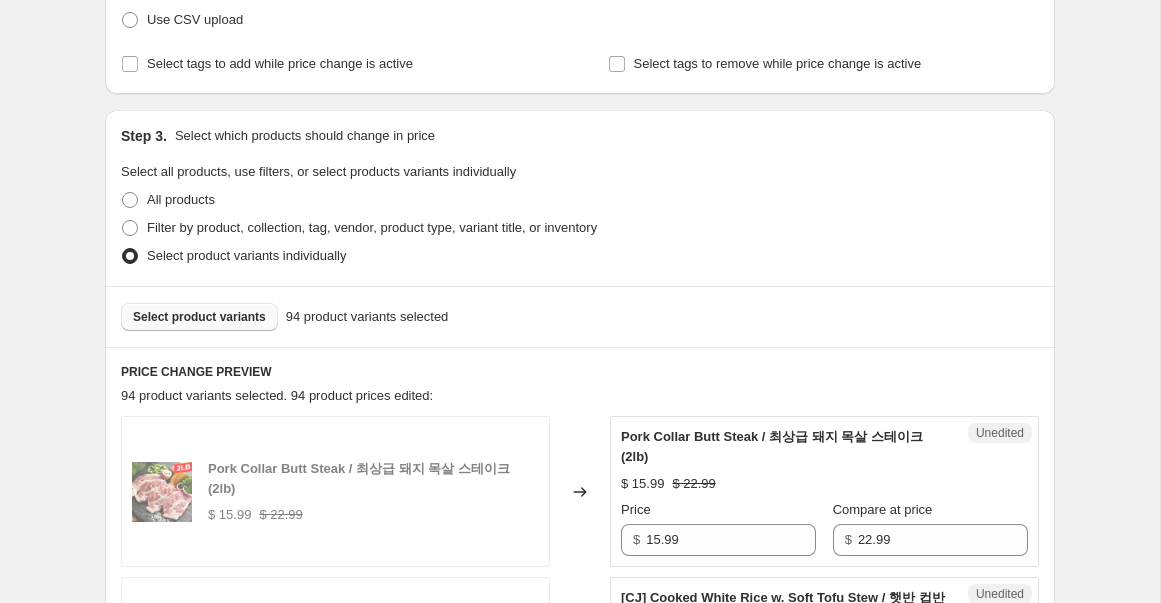 click on "Select product variants" at bounding box center (199, 317) 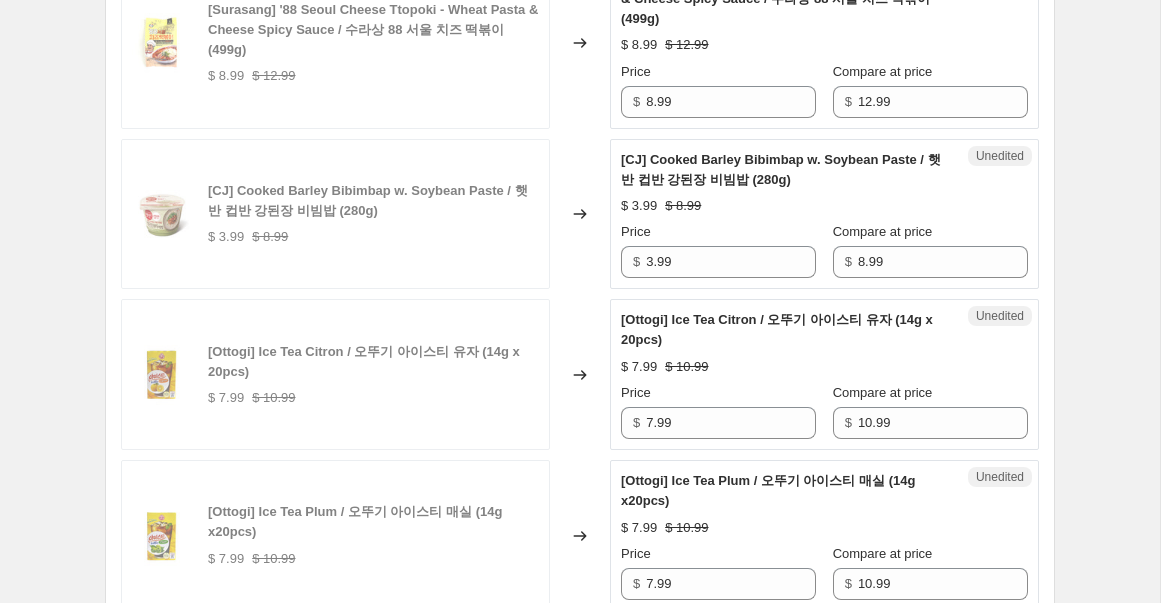scroll, scrollTop: 3687, scrollLeft: 0, axis: vertical 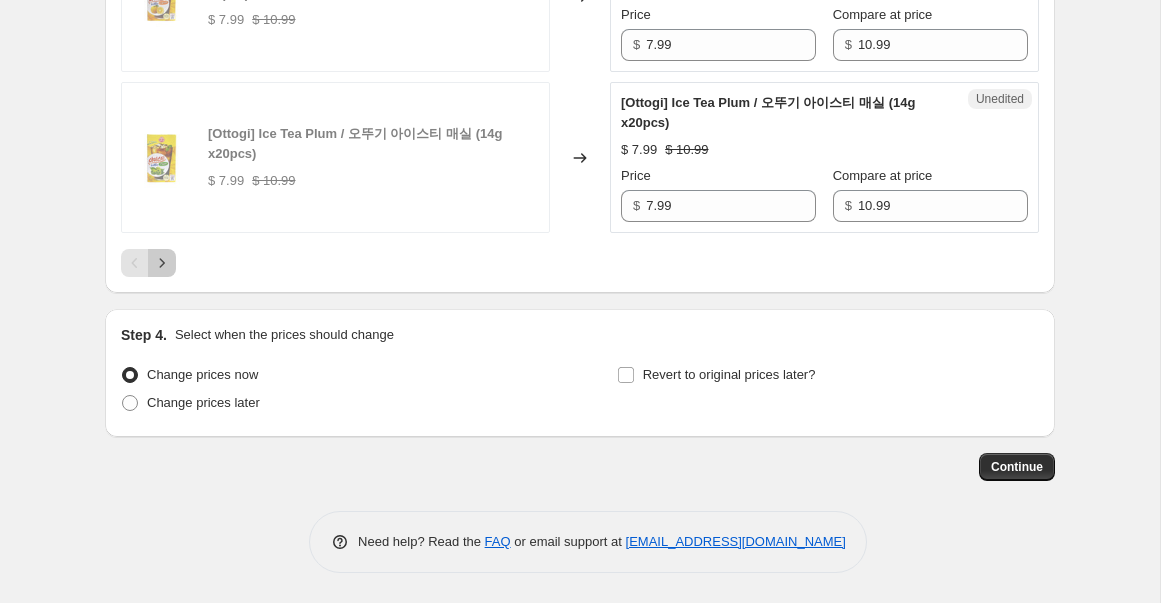 click 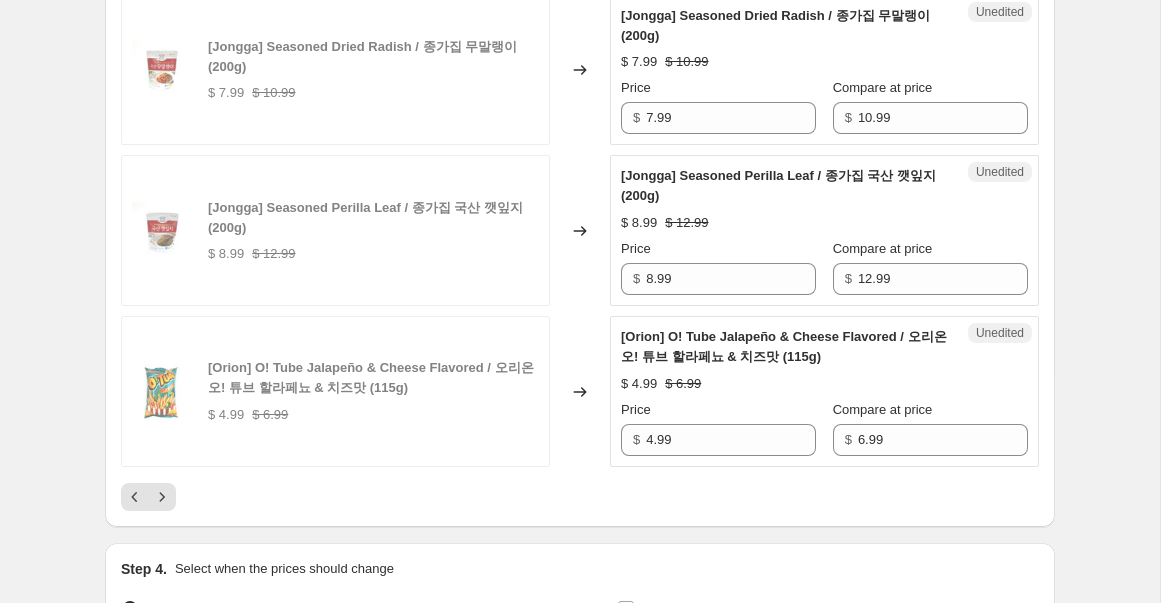 scroll, scrollTop: 3667, scrollLeft: 0, axis: vertical 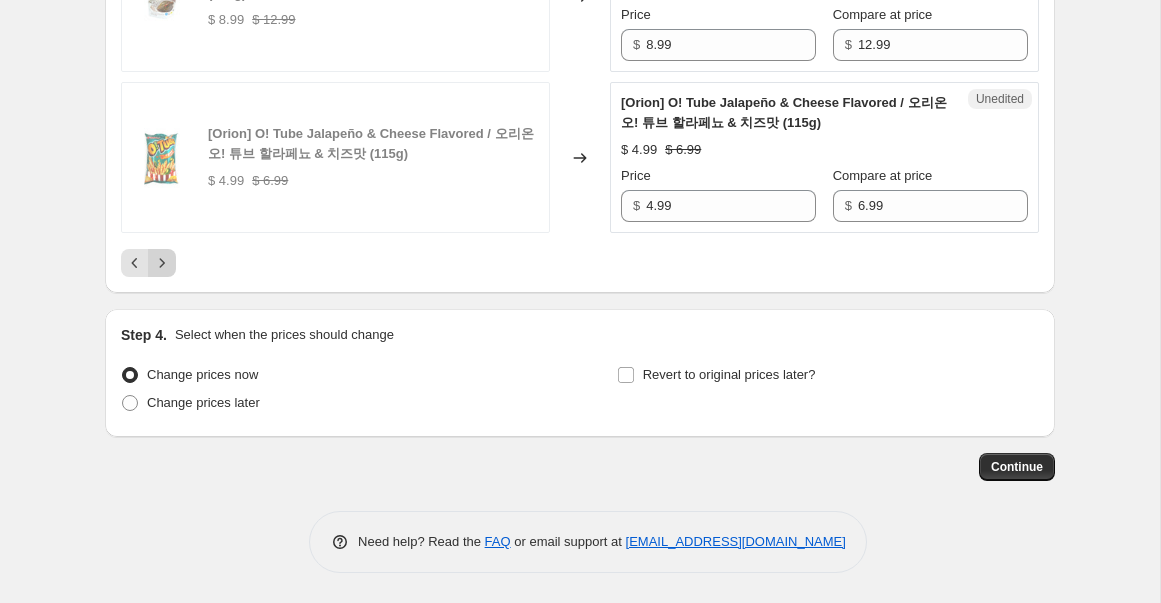 click 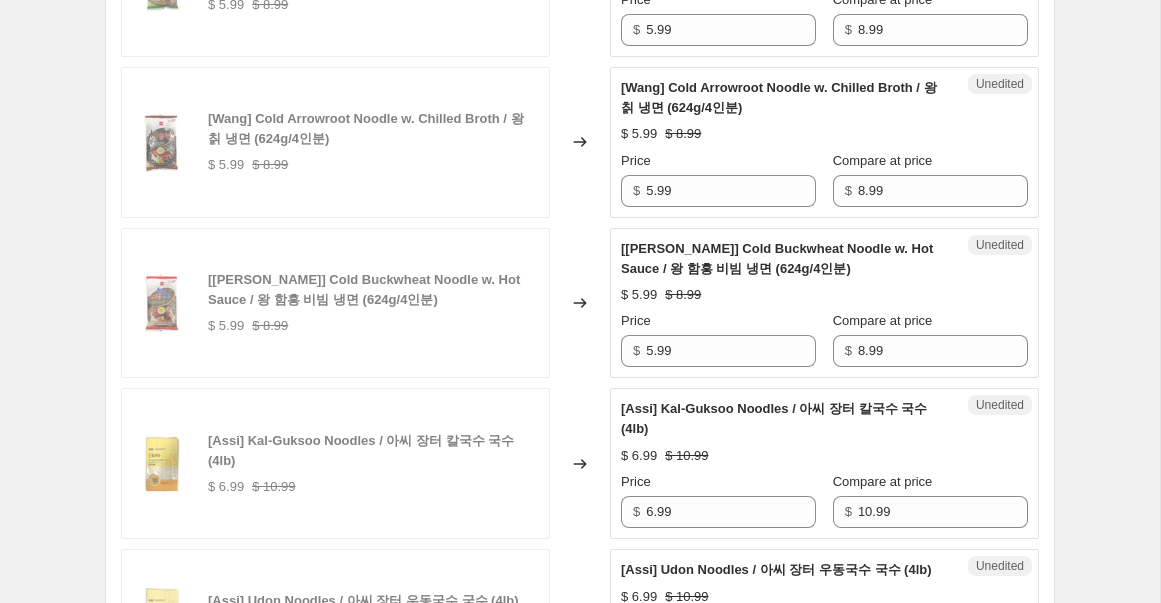 scroll, scrollTop: 3468, scrollLeft: 0, axis: vertical 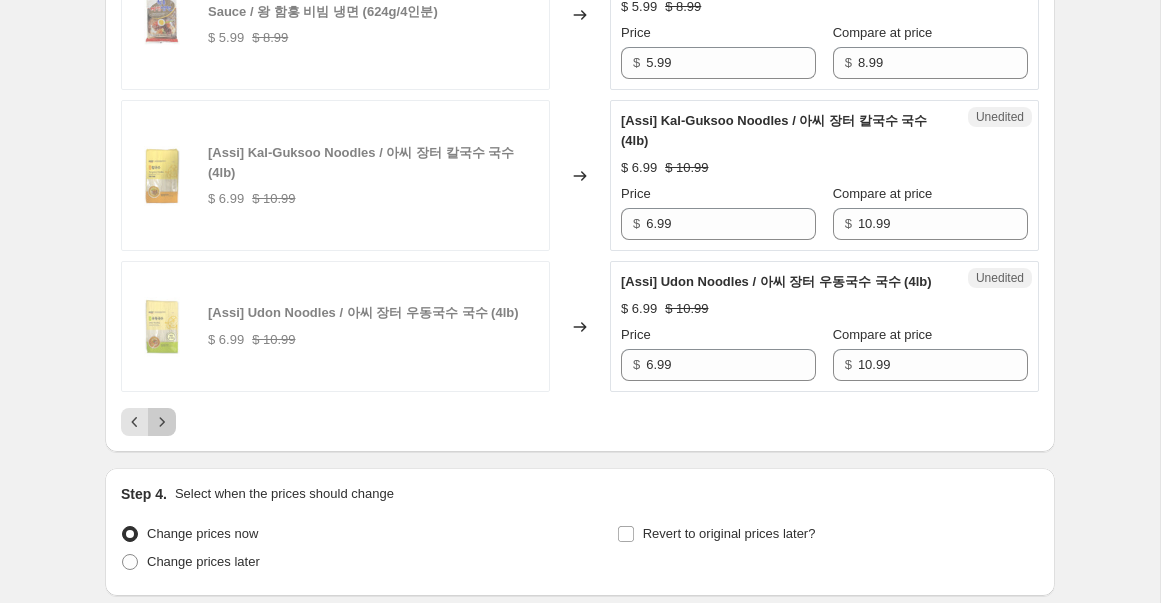 click 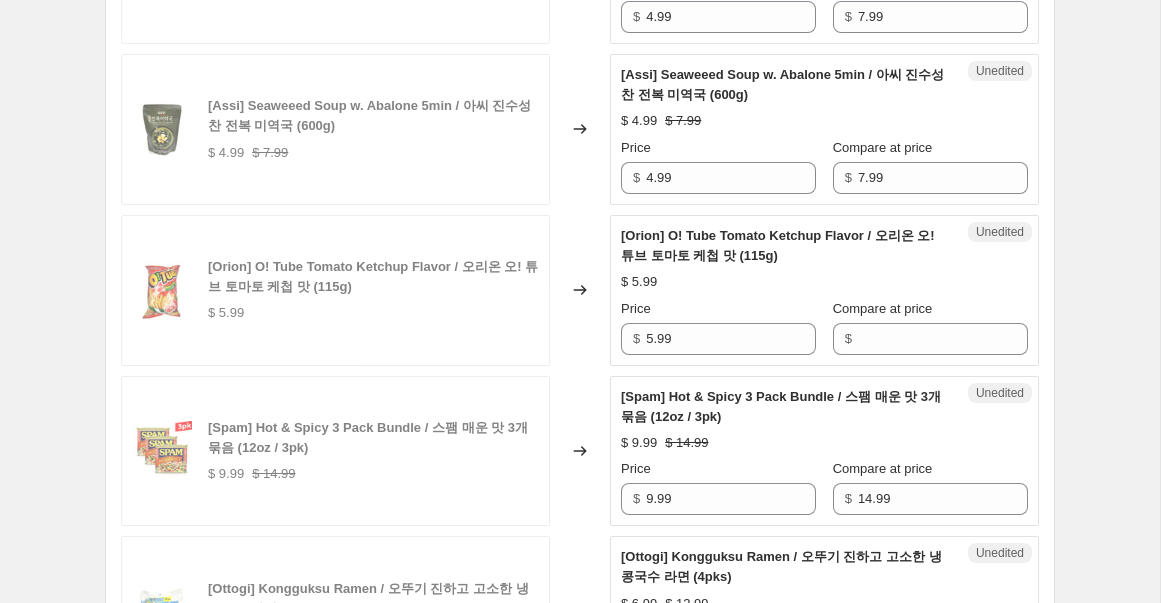 scroll, scrollTop: 1653, scrollLeft: 0, axis: vertical 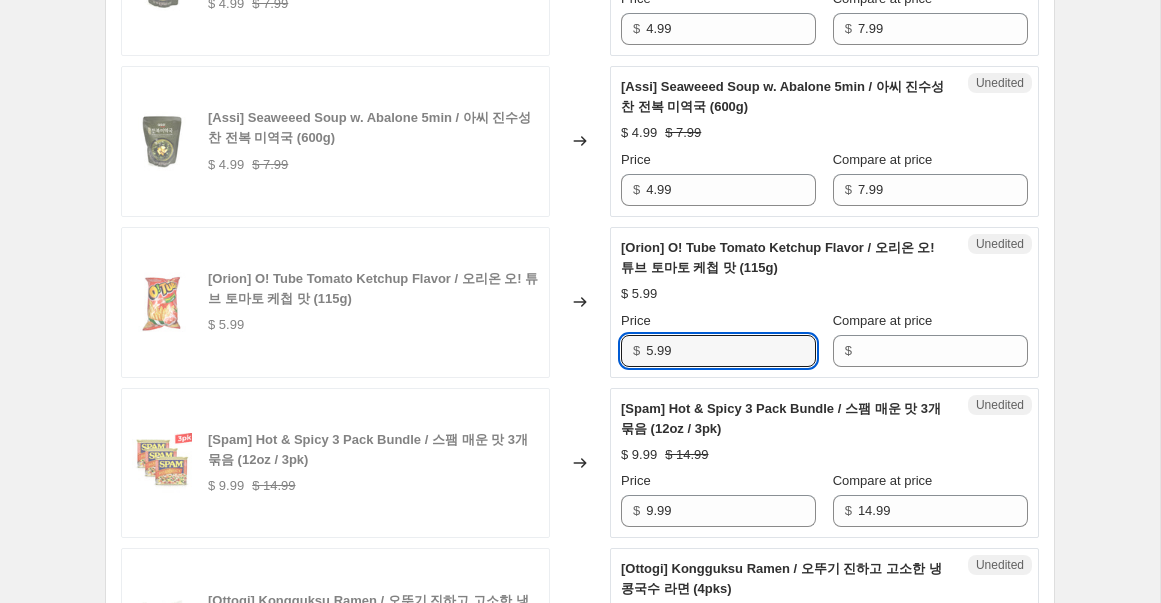 drag, startPoint x: 738, startPoint y: 334, endPoint x: 833, endPoint y: 326, distance: 95.33625 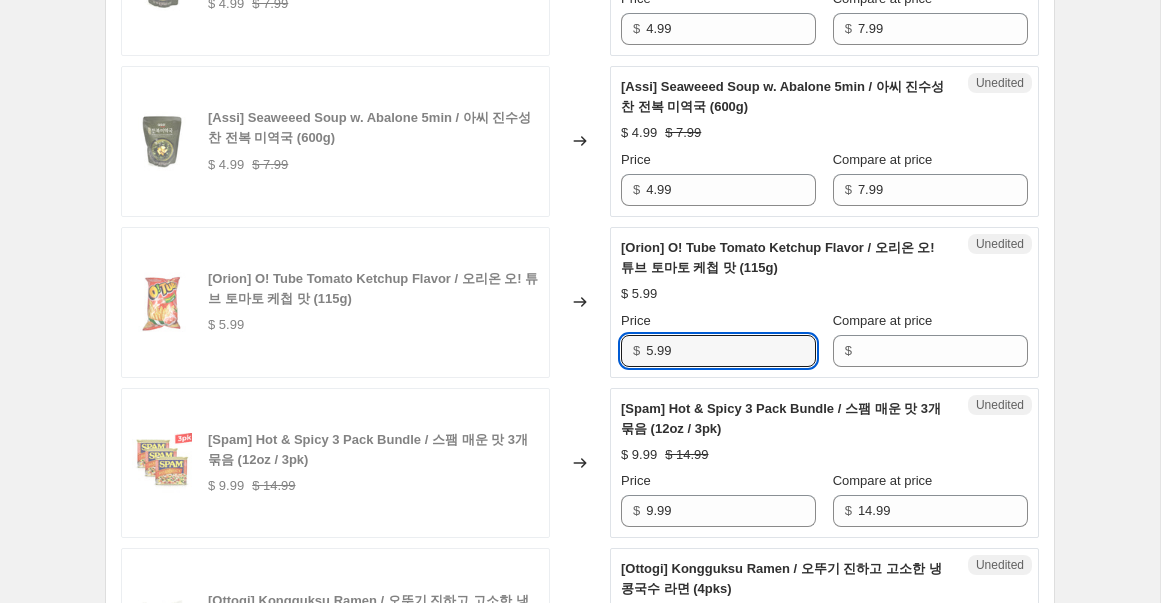 click on "5.99" at bounding box center (731, 351) 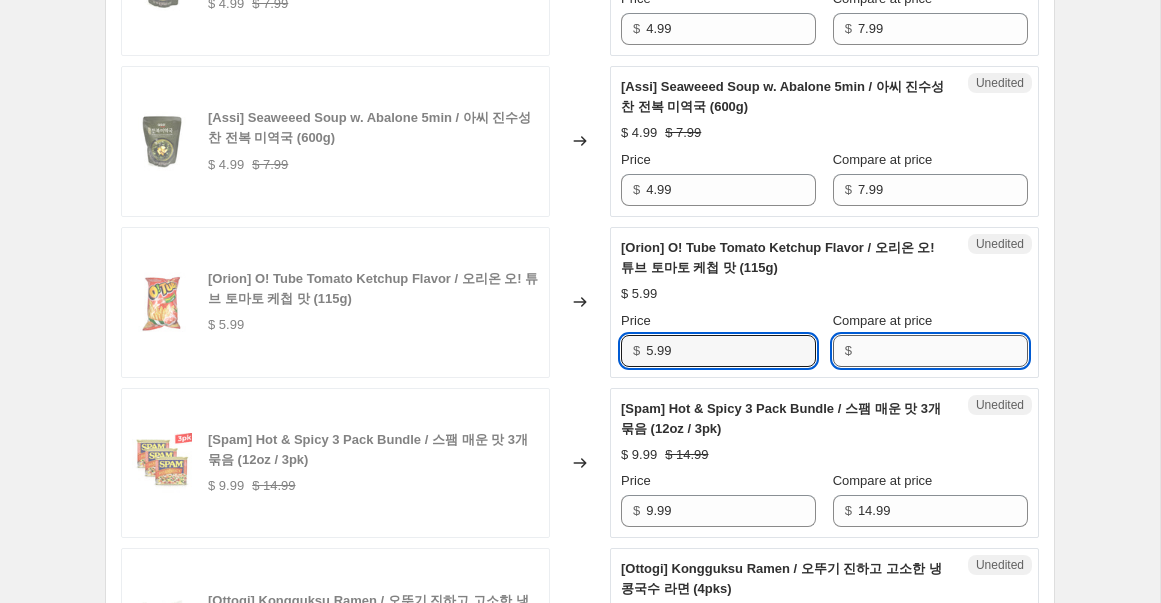 click on "Compare at price" at bounding box center (943, 351) 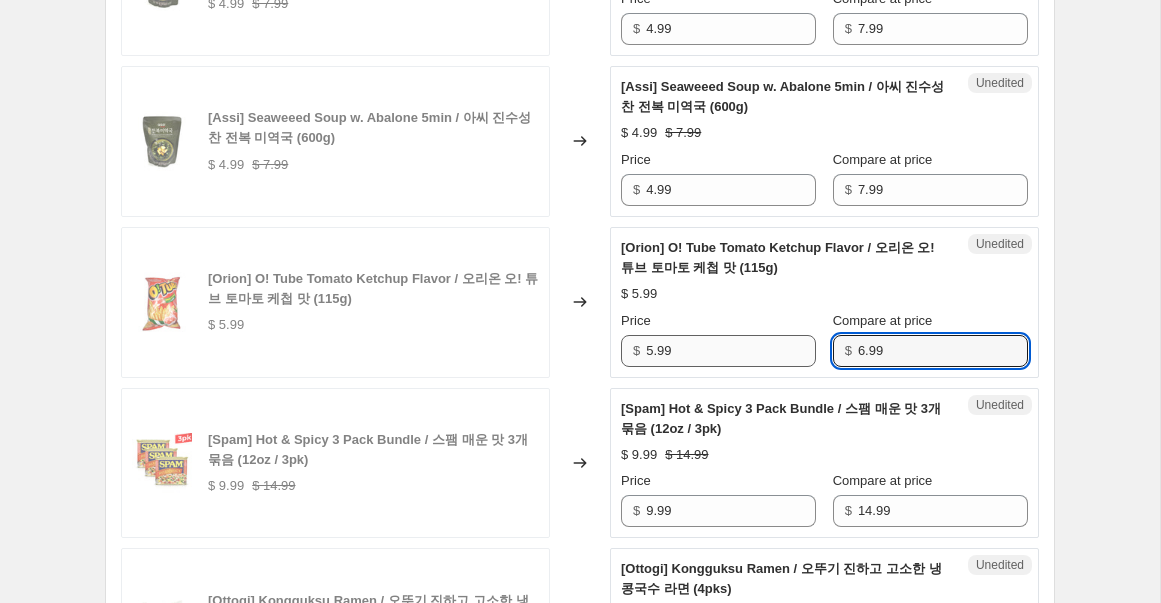 type on "6.99" 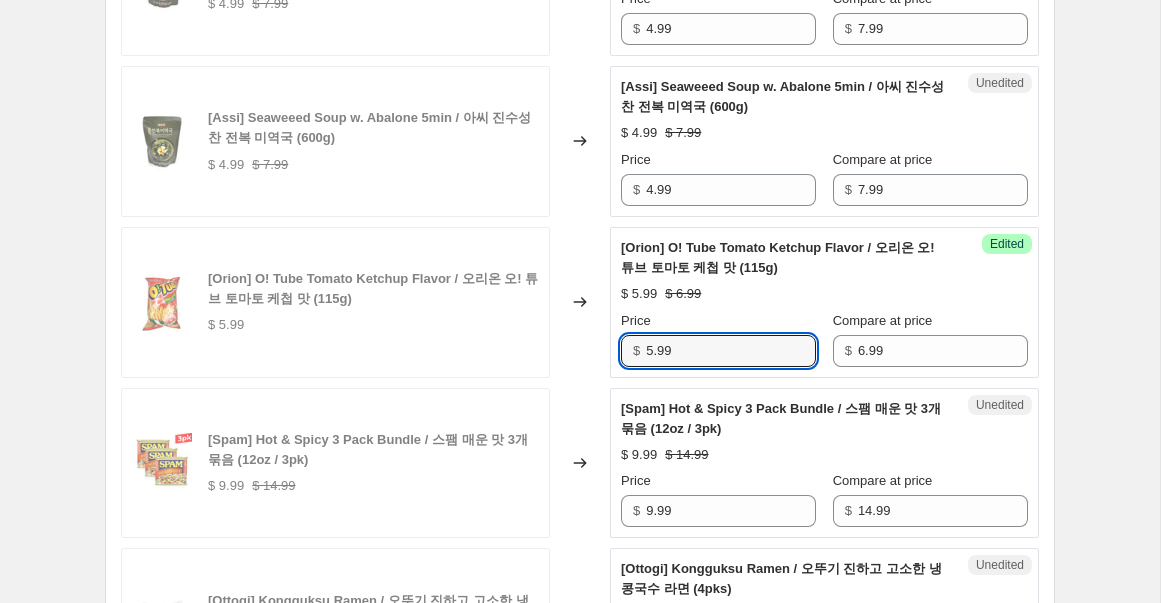 drag, startPoint x: 702, startPoint y: 328, endPoint x: 523, endPoint y: 323, distance: 179.06982 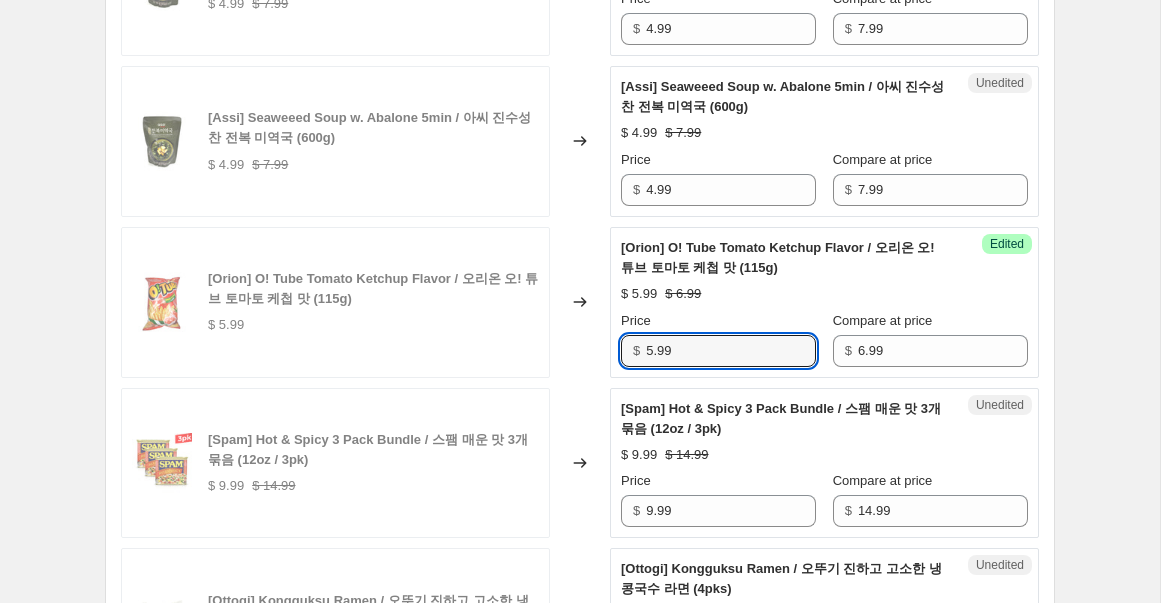 click on "[Orion] O! Tube Tomato Ketchup Flavor / 오리온 오! 튜브 토마토 케첩 맛 (115g) $ 5.99 Changed to Success Edited [Orion] O! Tube Tomato Ketchup Flavor / 오리온 오! 튜브 토마토 케첩 맛 (115g) $ 5.99 $ 6.99 Price $ 5.99 Compare at price $ 6.99" at bounding box center (580, 302) 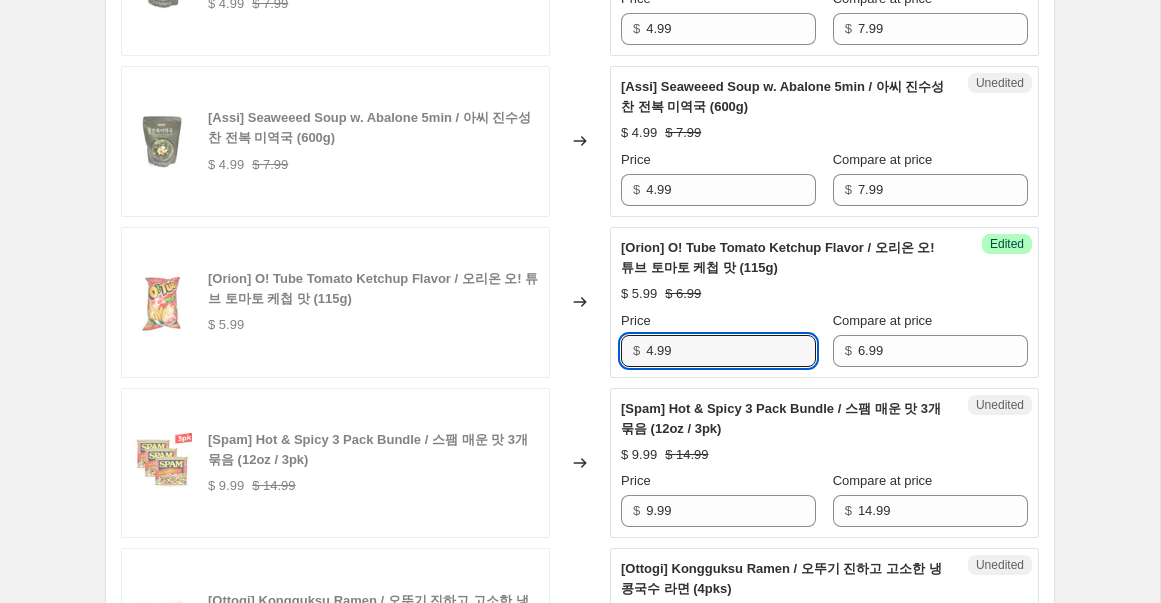 type on "4.99" 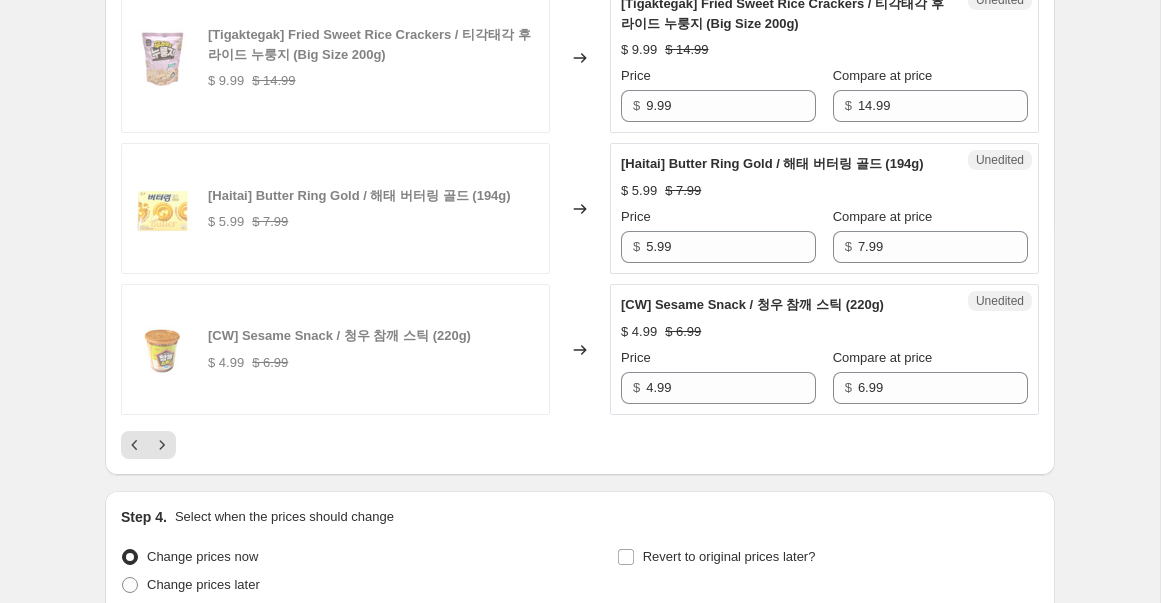 scroll, scrollTop: 3687, scrollLeft: 0, axis: vertical 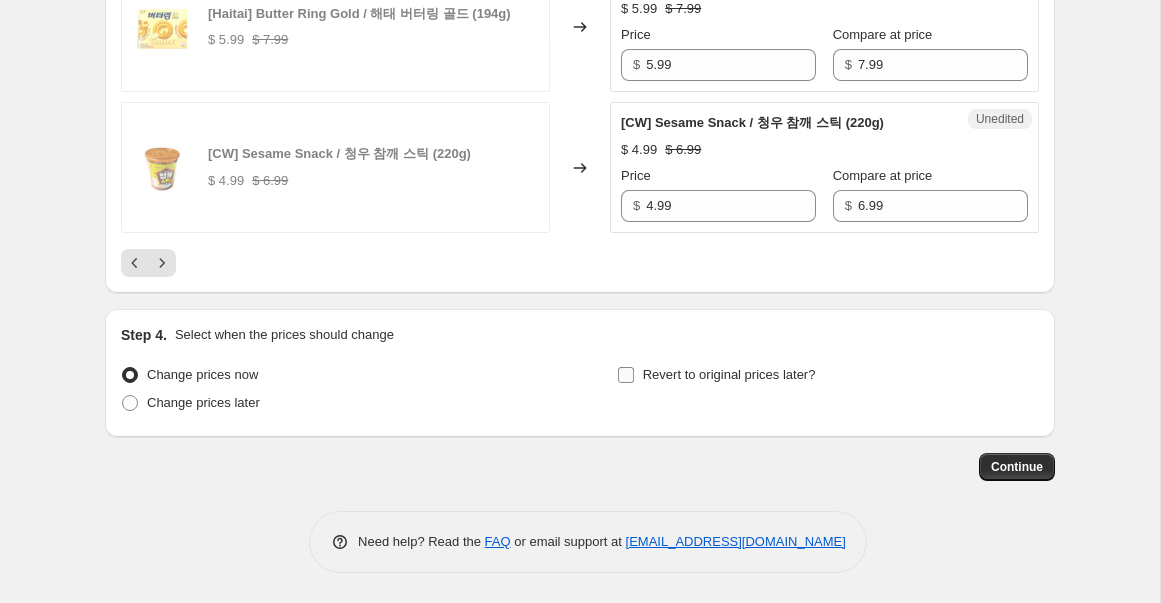 click on "Revert to original prices later?" at bounding box center [626, 375] 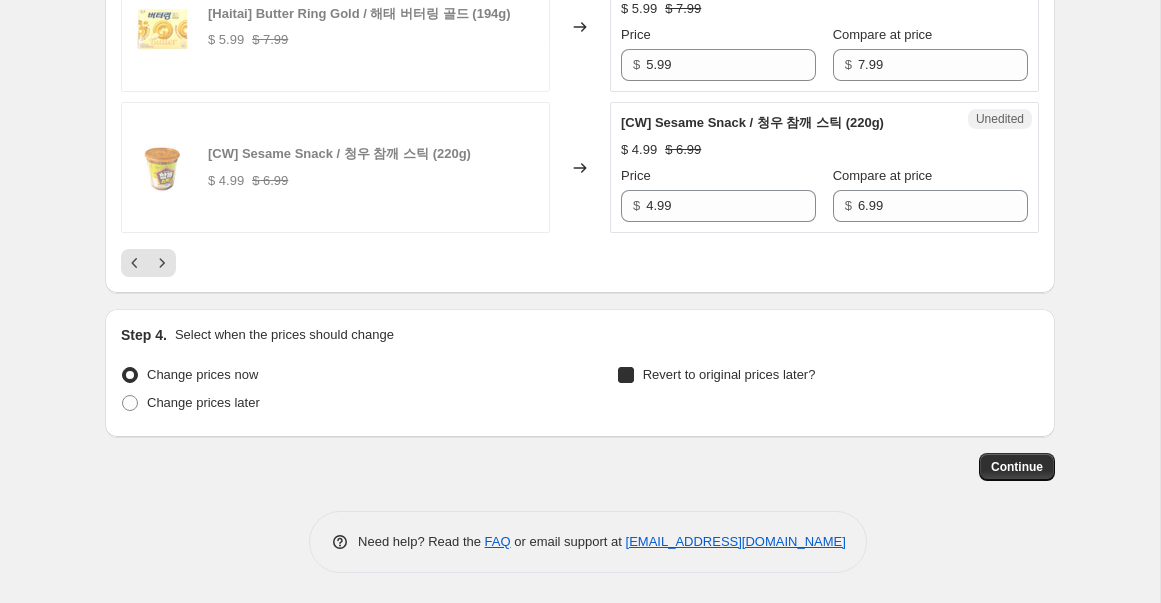 checkbox on "true" 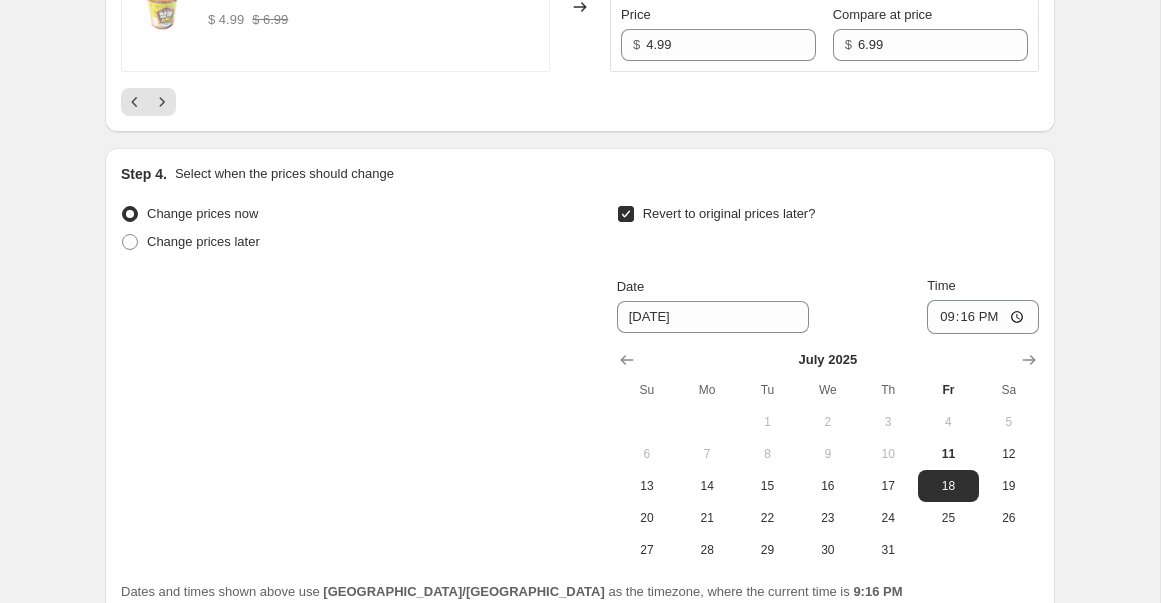 scroll, scrollTop: 3858, scrollLeft: 0, axis: vertical 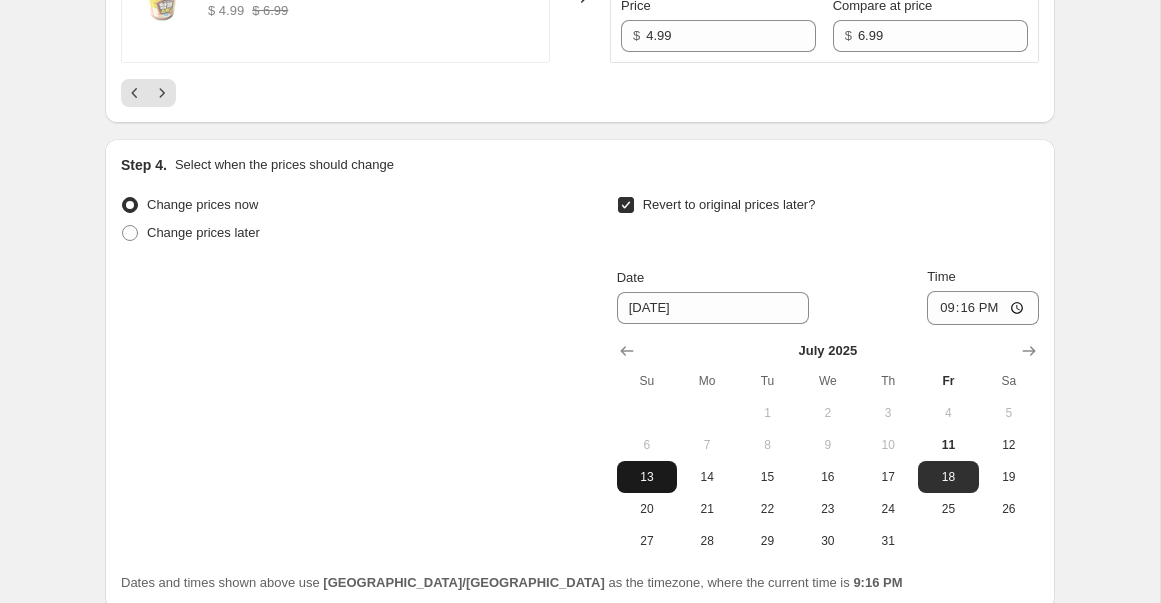 drag, startPoint x: 660, startPoint y: 482, endPoint x: 666, endPoint y: 462, distance: 20.880613 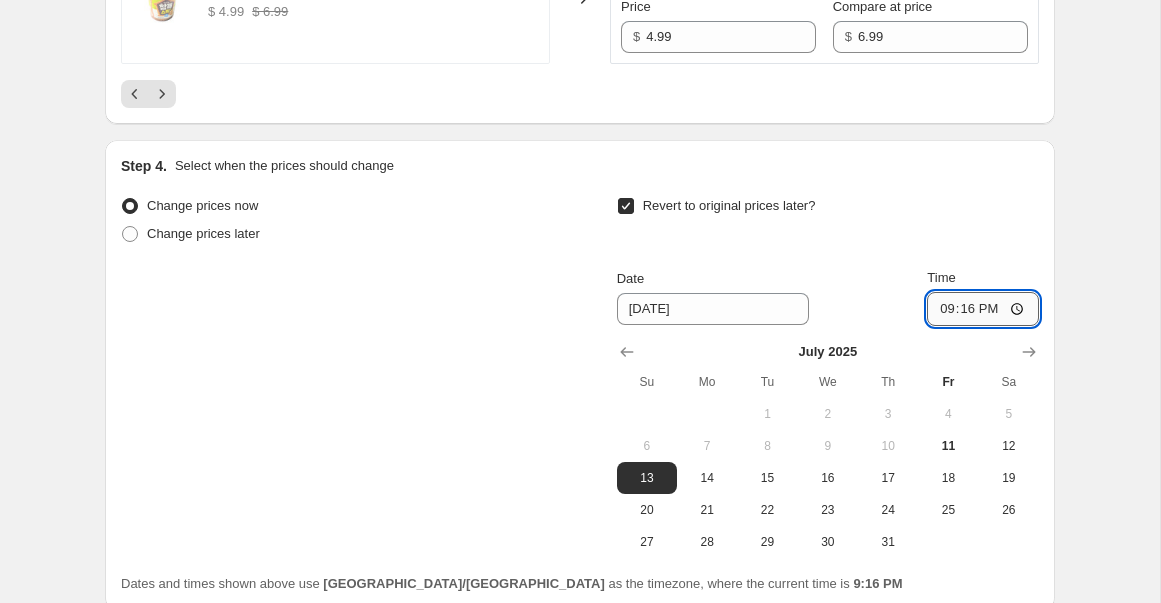 click on "21:16" at bounding box center (983, 309) 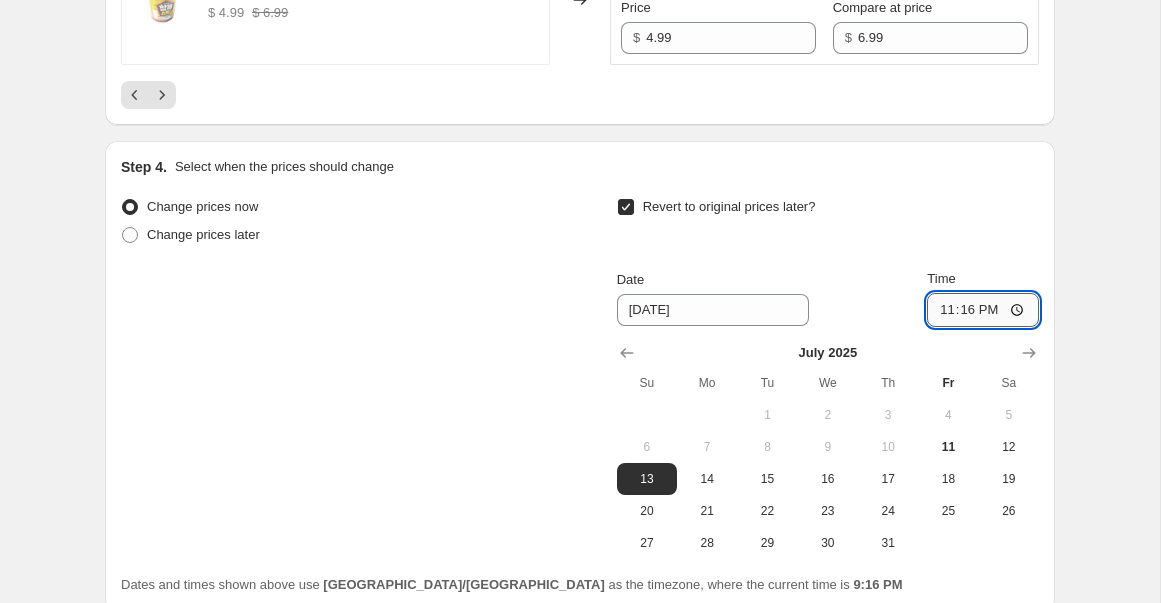 click on "23:16" at bounding box center (983, 310) 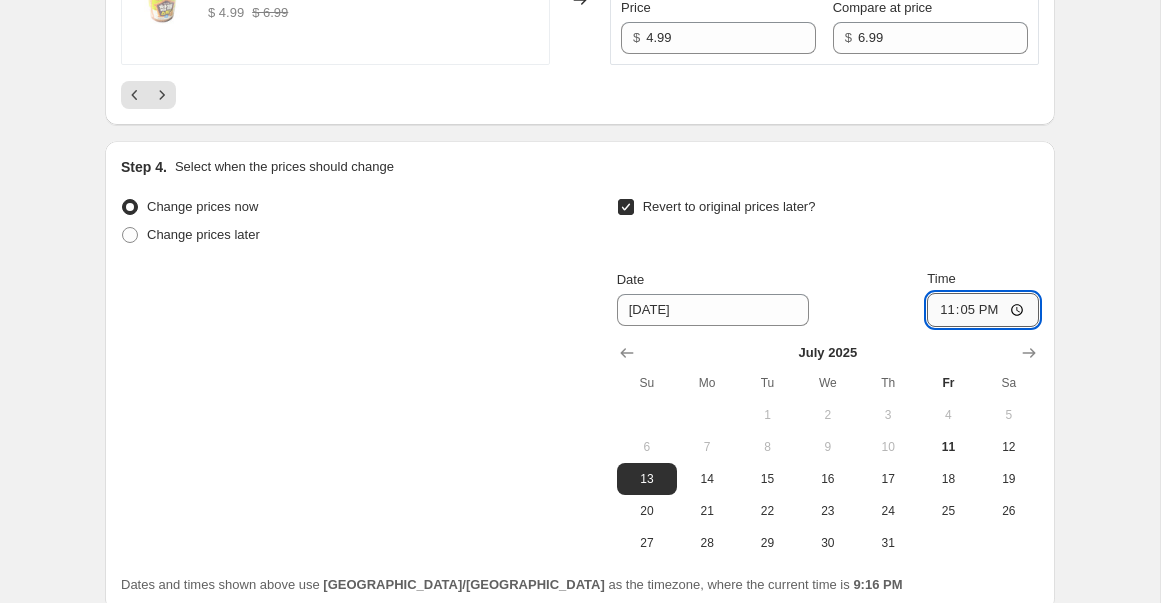 type on "23:59" 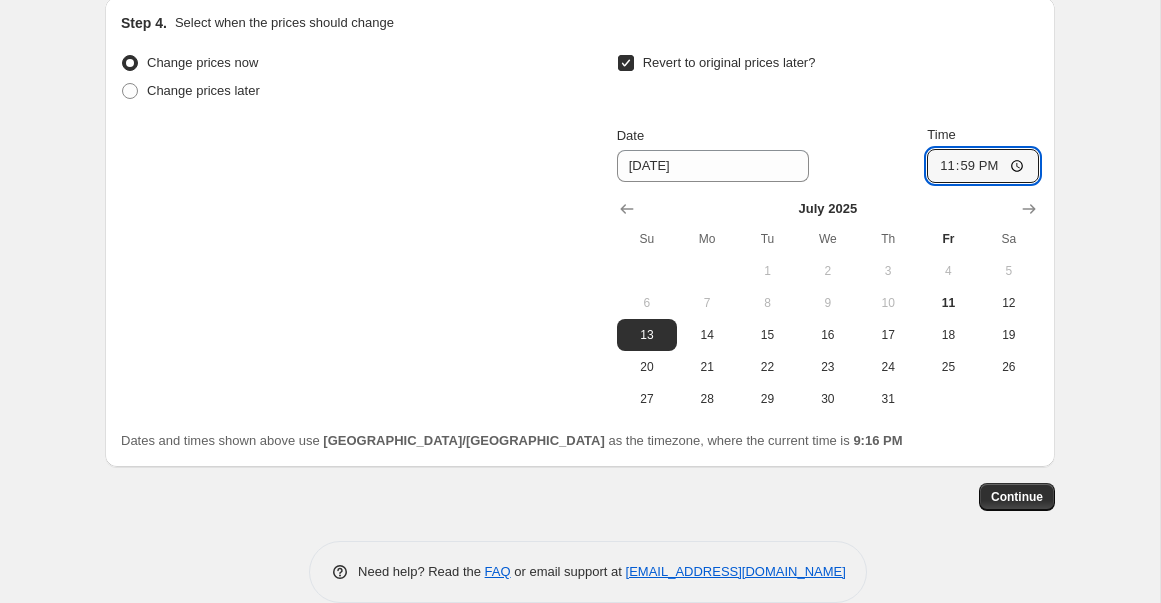 scroll, scrollTop: 4029, scrollLeft: 0, axis: vertical 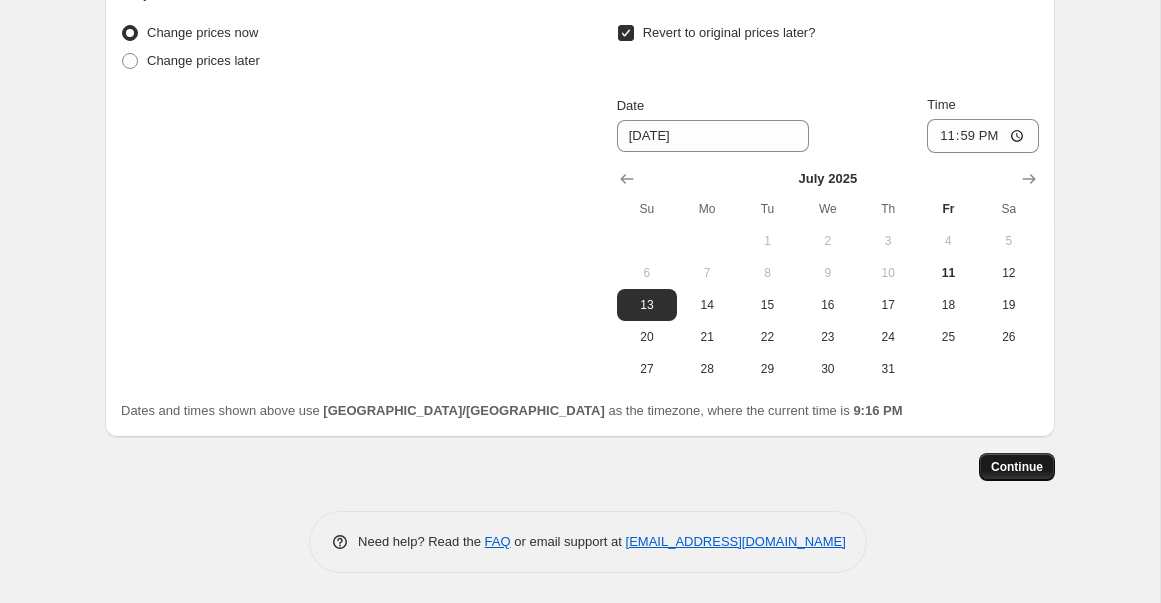 click on "Continue" at bounding box center [1017, 467] 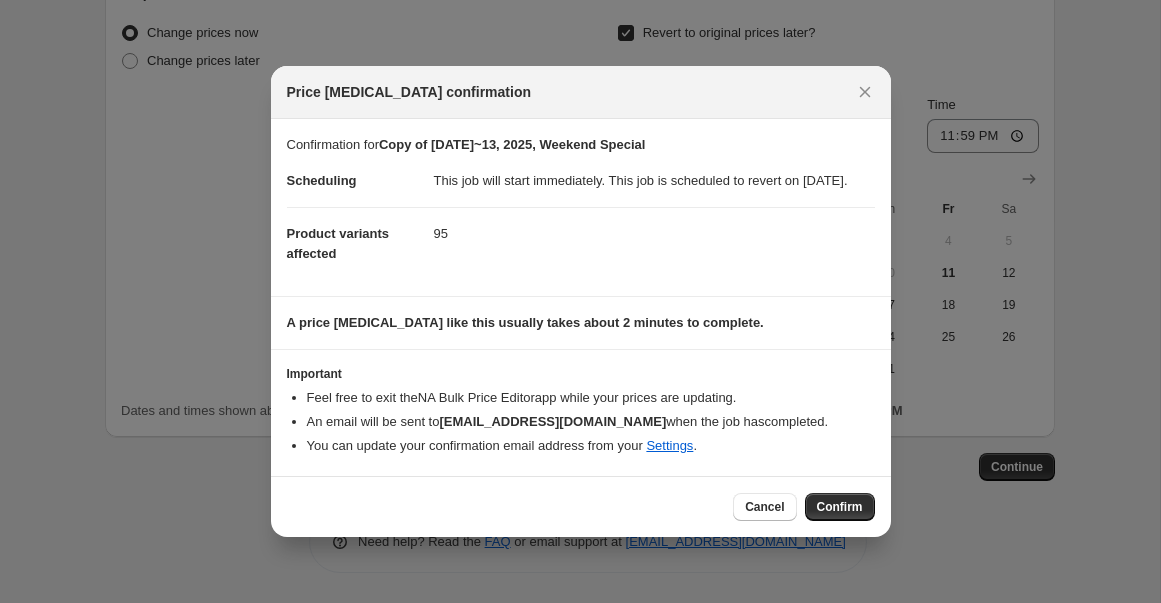 click on "Confirm" at bounding box center (840, 507) 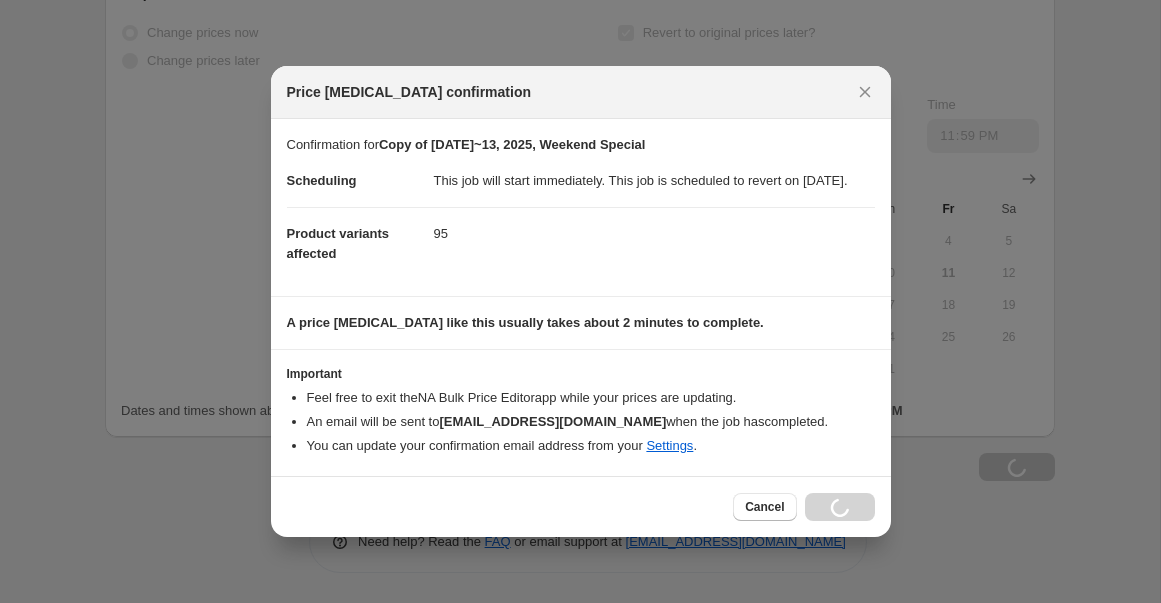 scroll, scrollTop: 4097, scrollLeft: 0, axis: vertical 